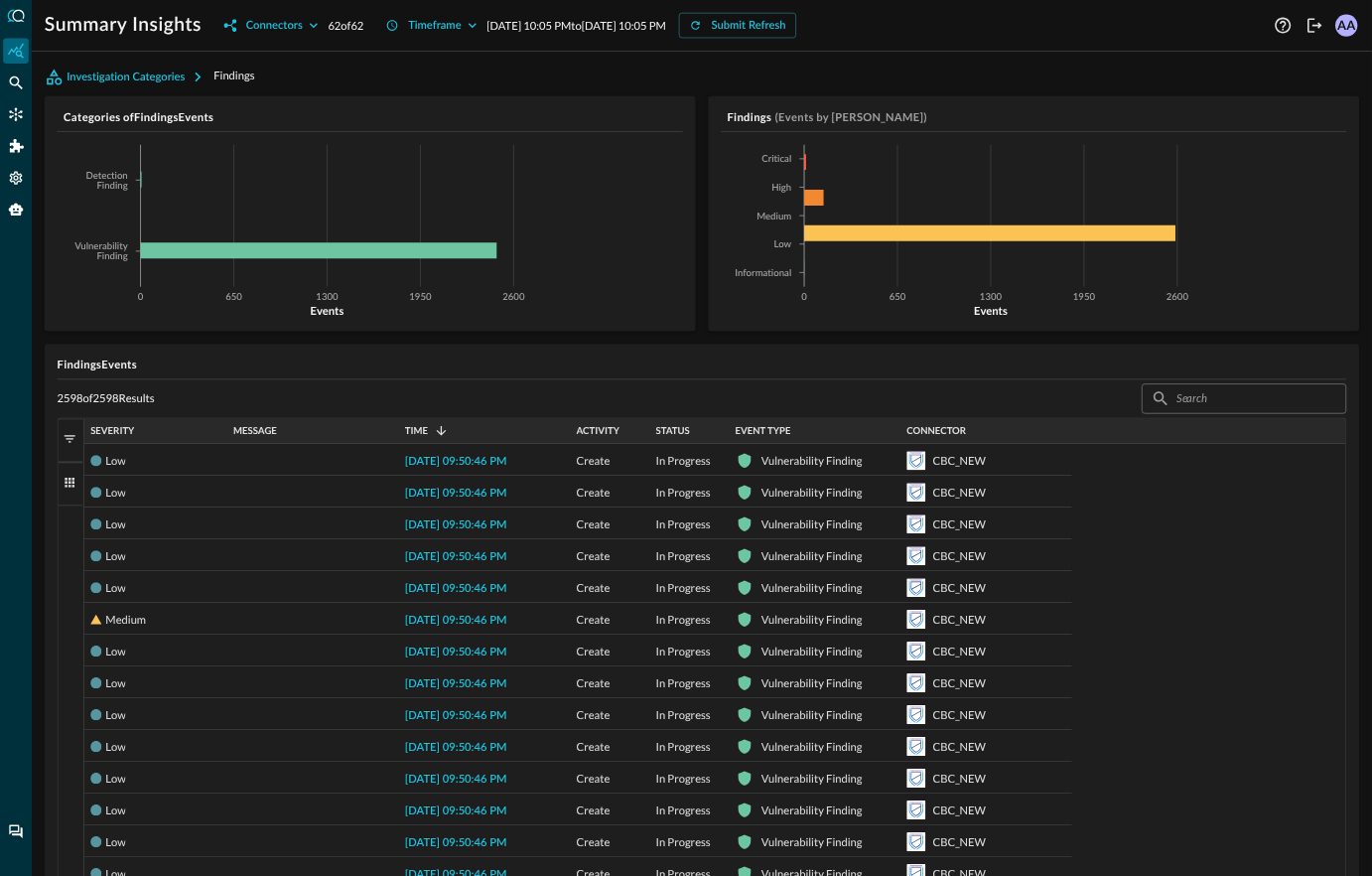 scroll, scrollTop: 0, scrollLeft: 0, axis: both 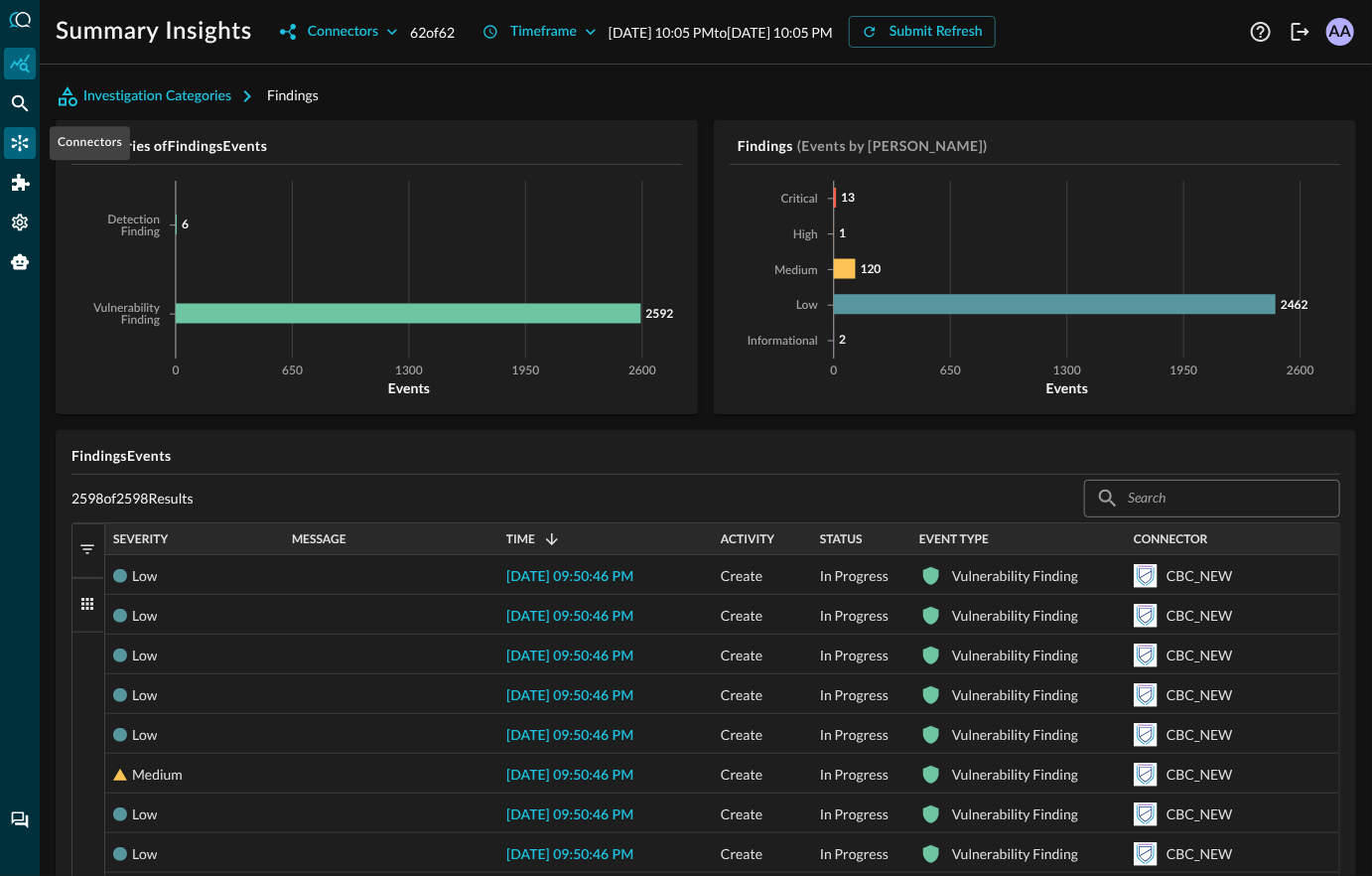 click 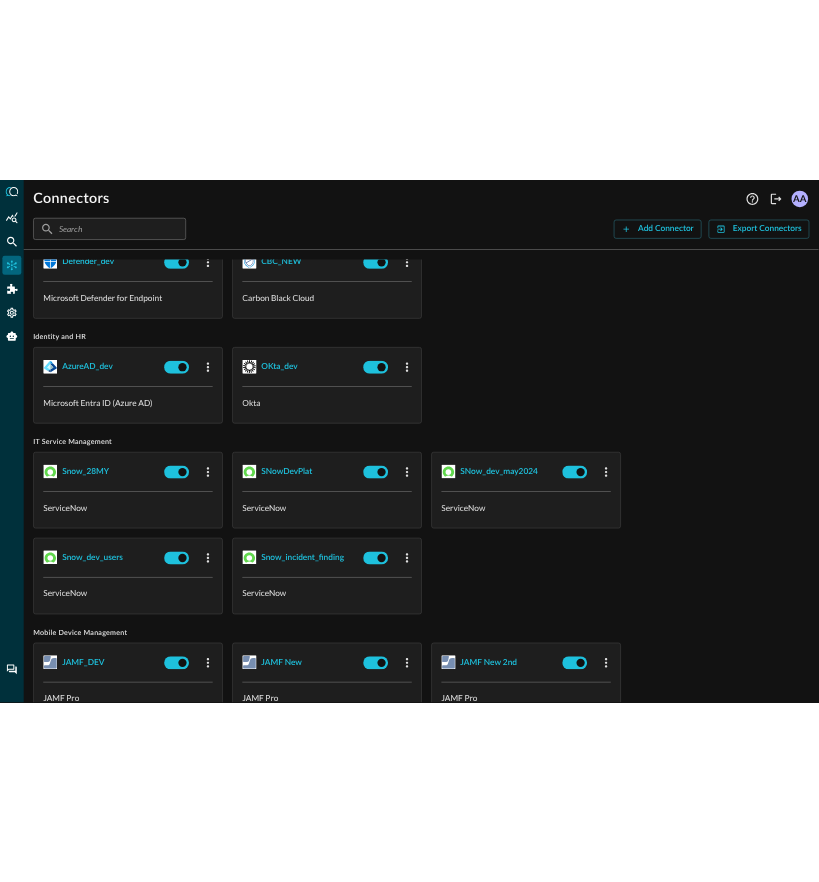 scroll, scrollTop: 1636, scrollLeft: 0, axis: vertical 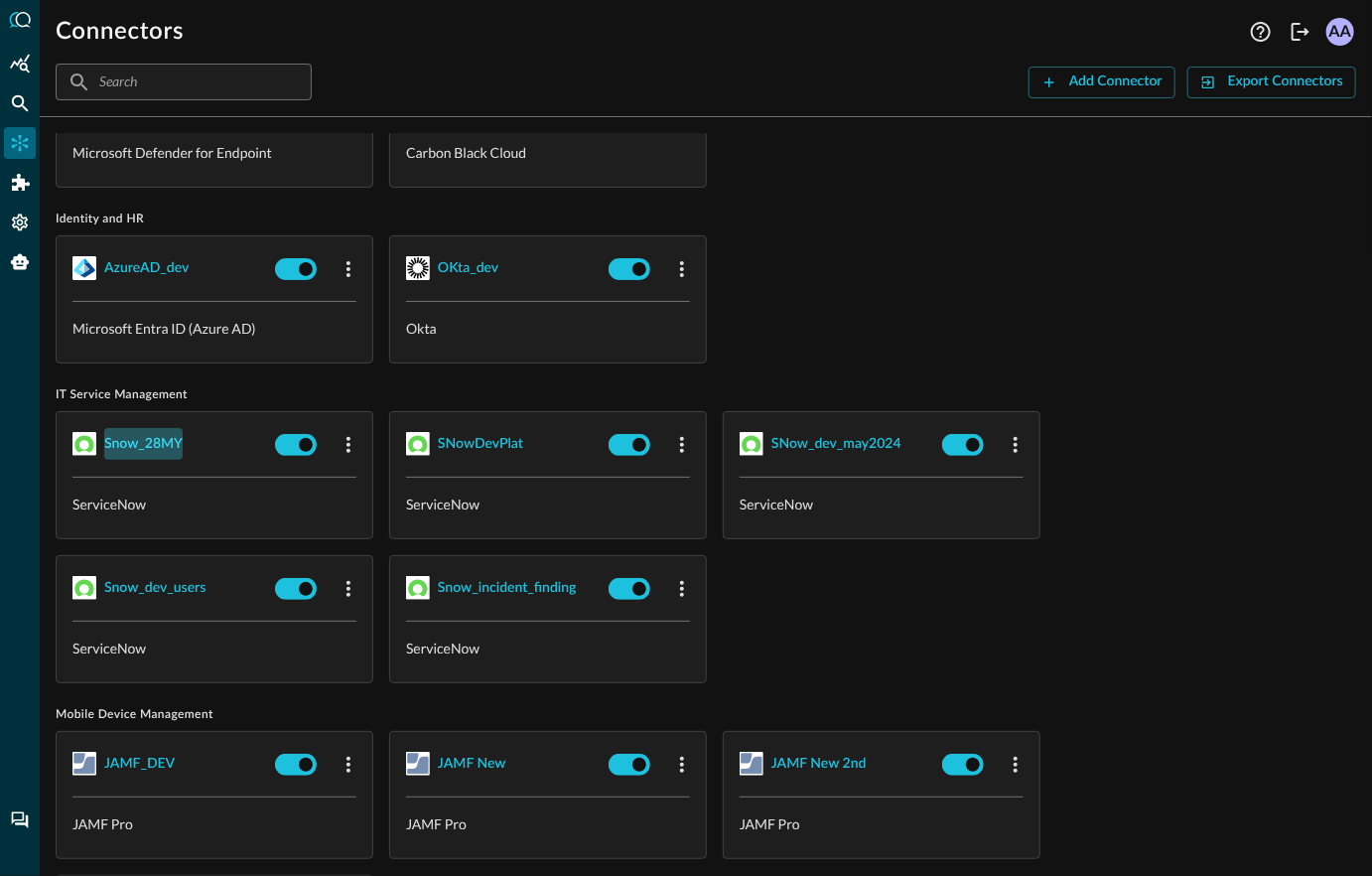 click on "snow_28MY" at bounding box center [143, 444] 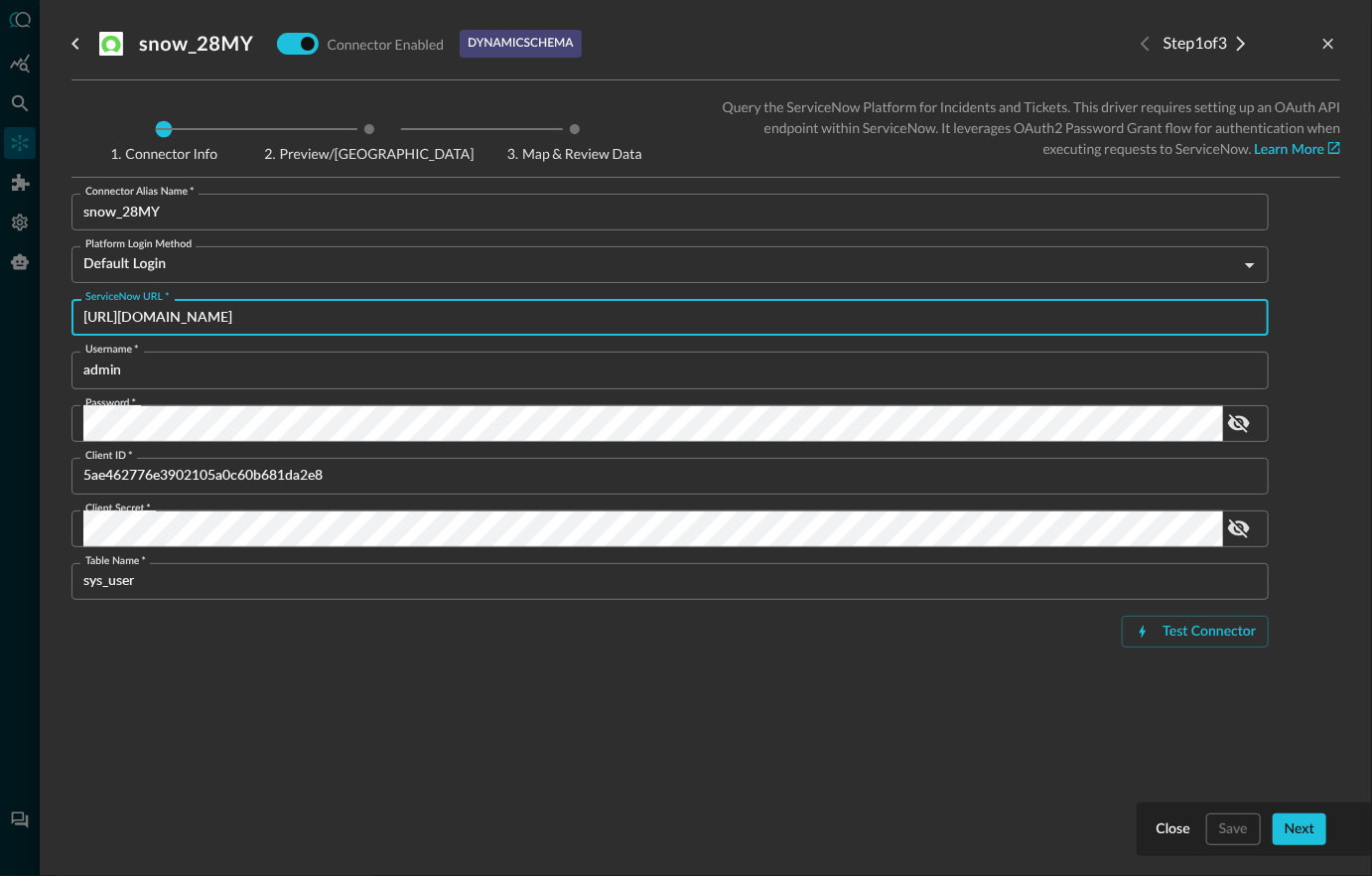 click on "http://dev204847.service-now.com/" at bounding box center (676, 317) 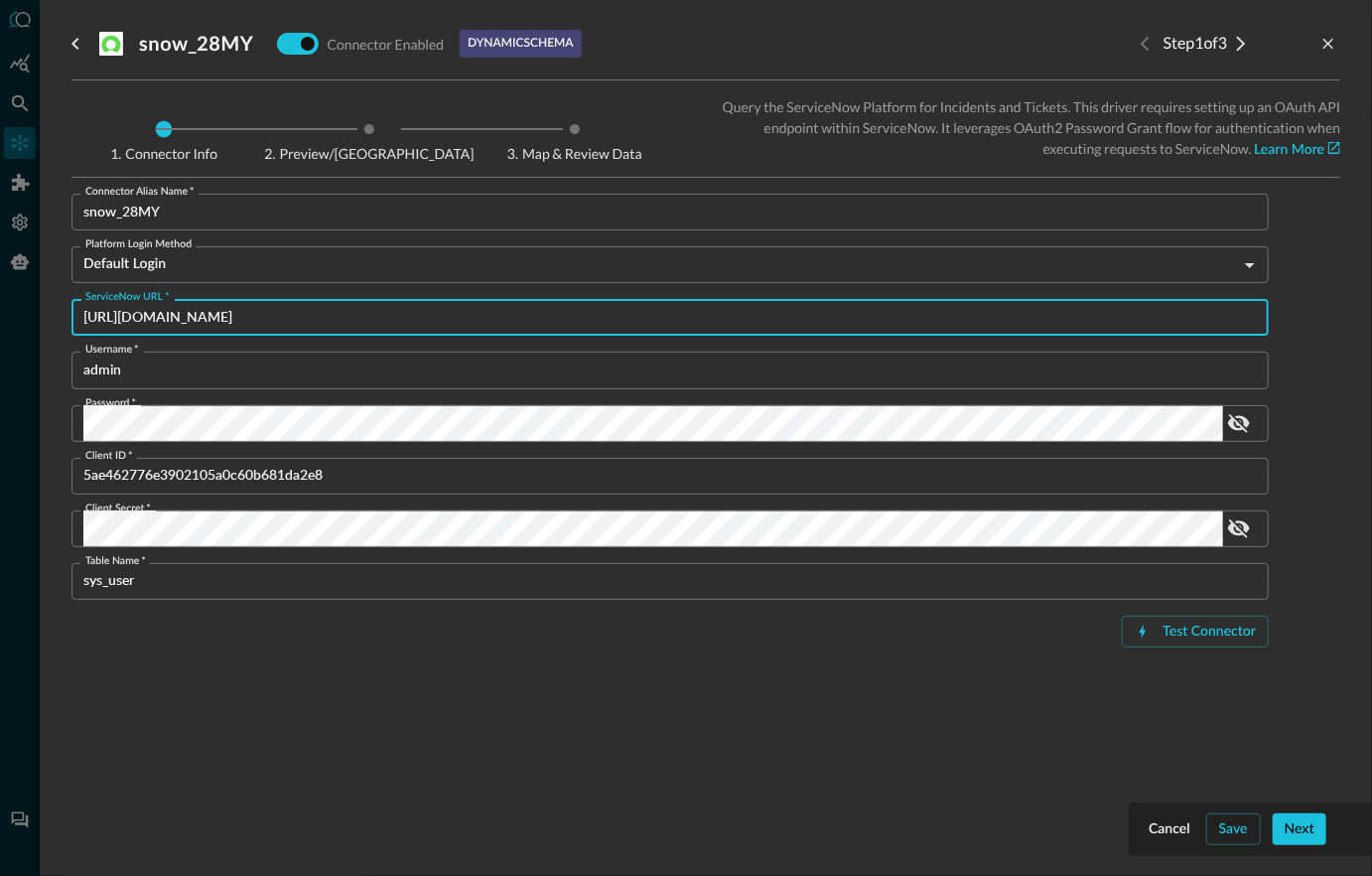 type on "https://dev350369.service-now.com/" 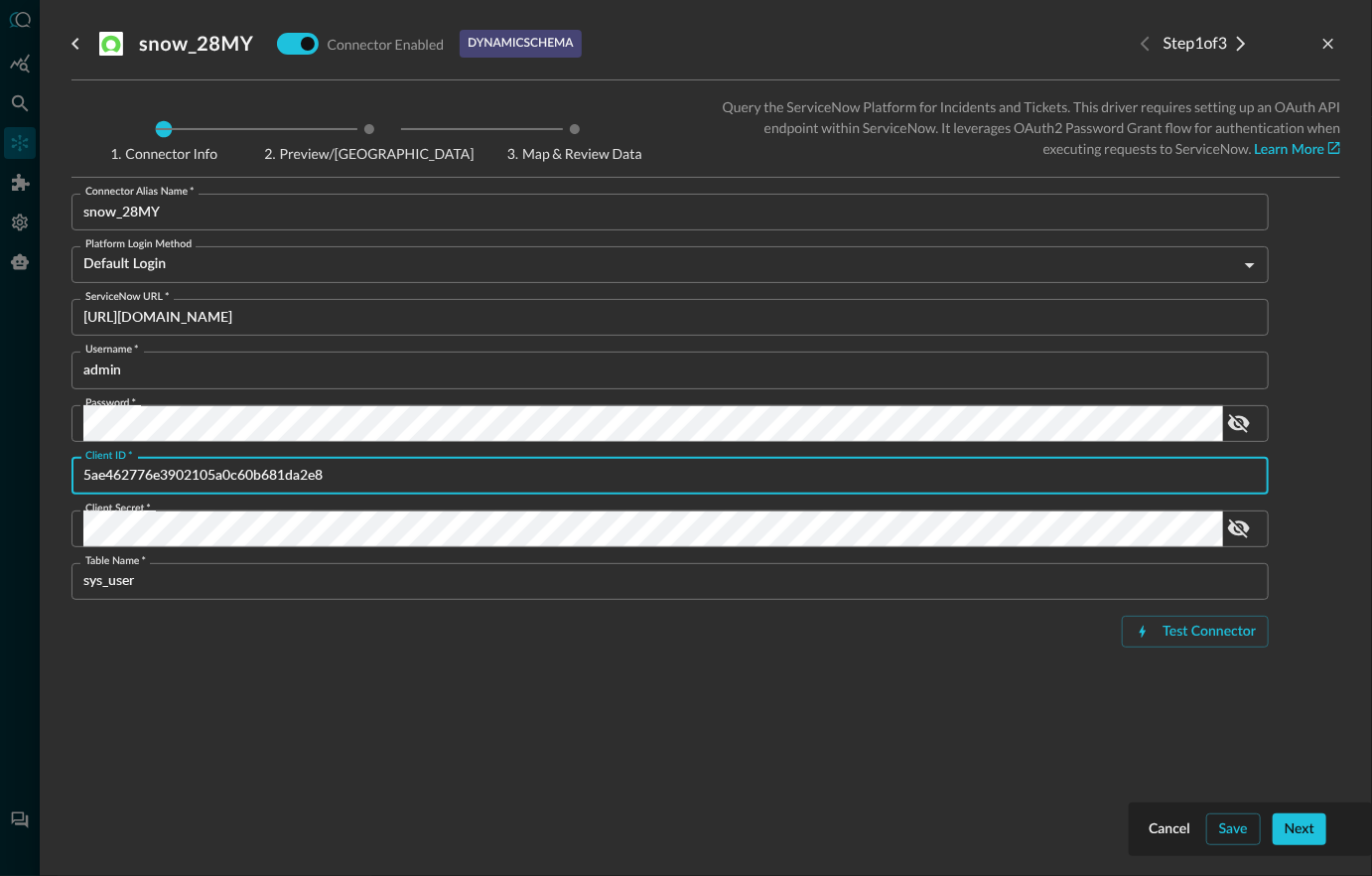click on "5ae462776e3902105a0c60b681da2e8" at bounding box center (676, 476) 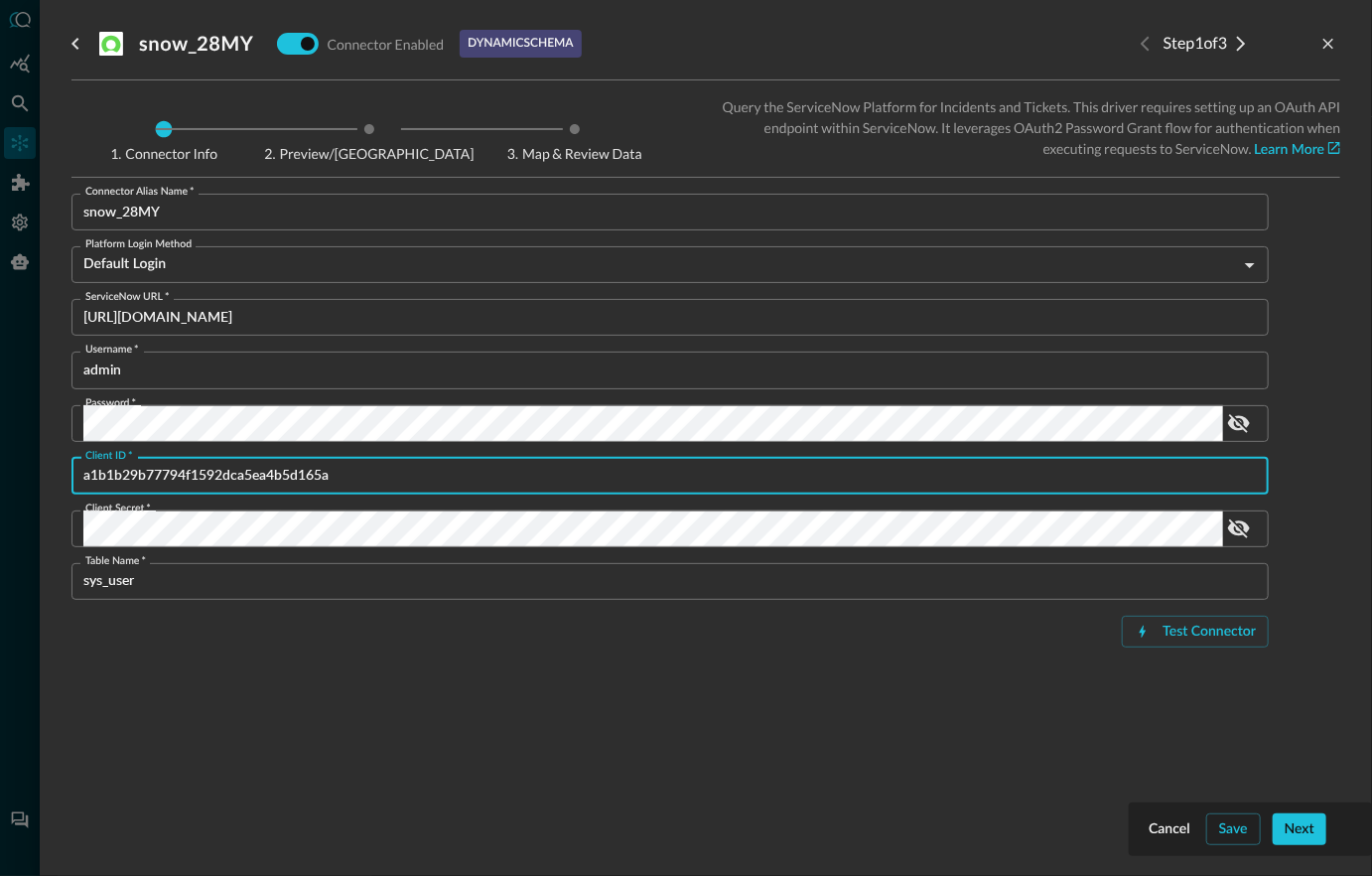 type on "a1b1b29b77794f1592dca5ea4b5d165a" 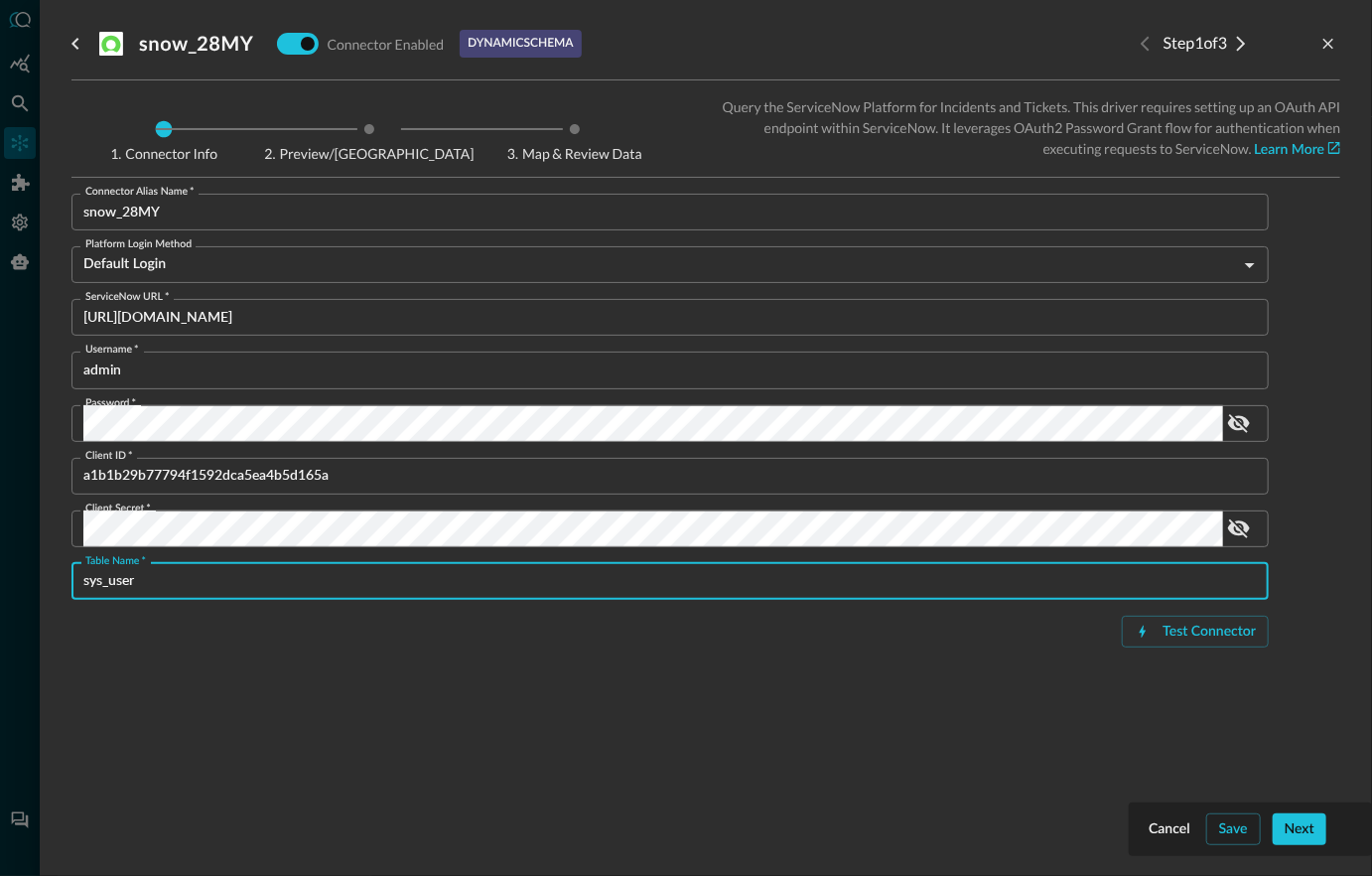 click on "sys_user" at bounding box center [676, 581] 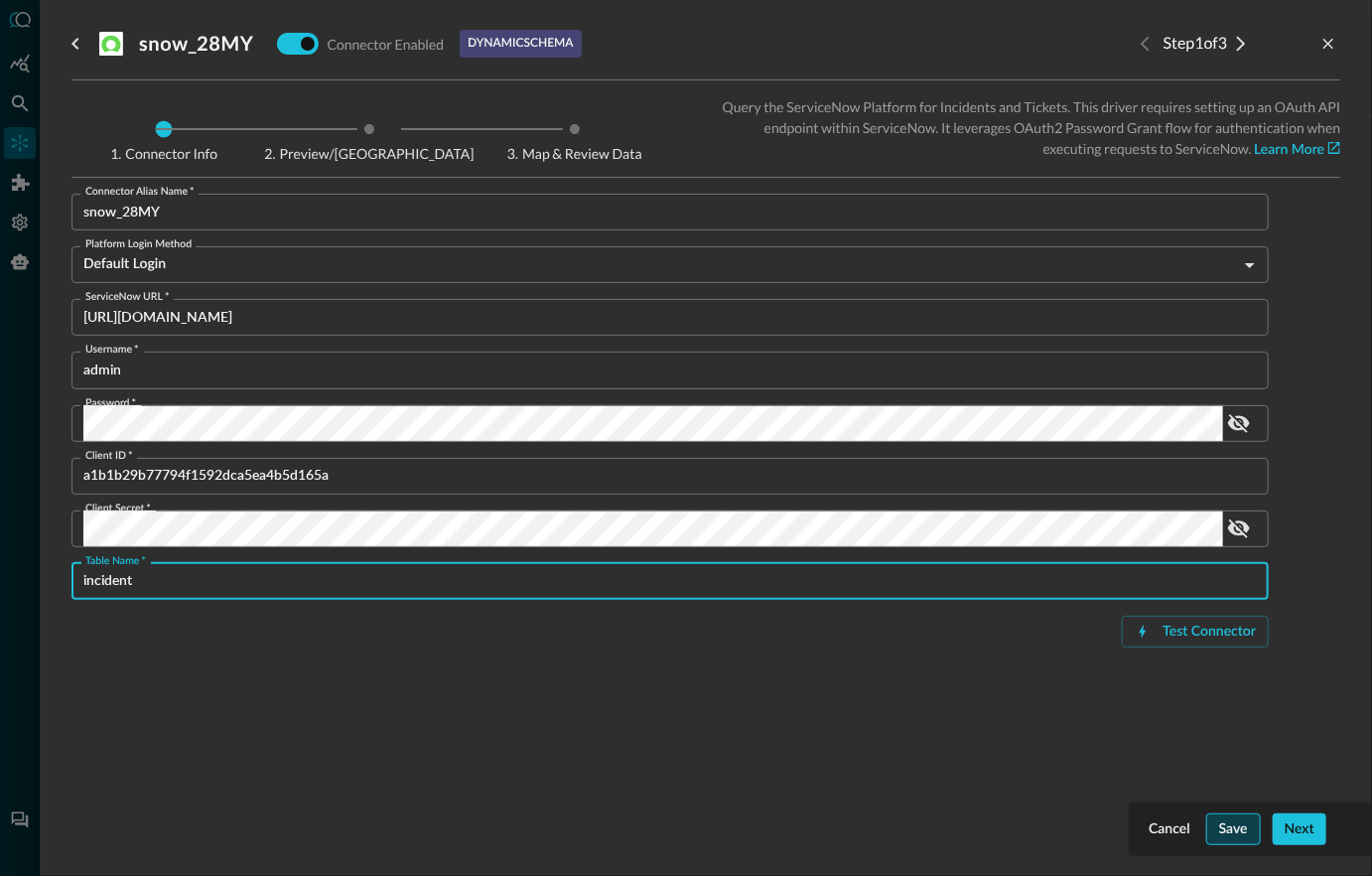 click on "Save" at bounding box center (1233, 829) 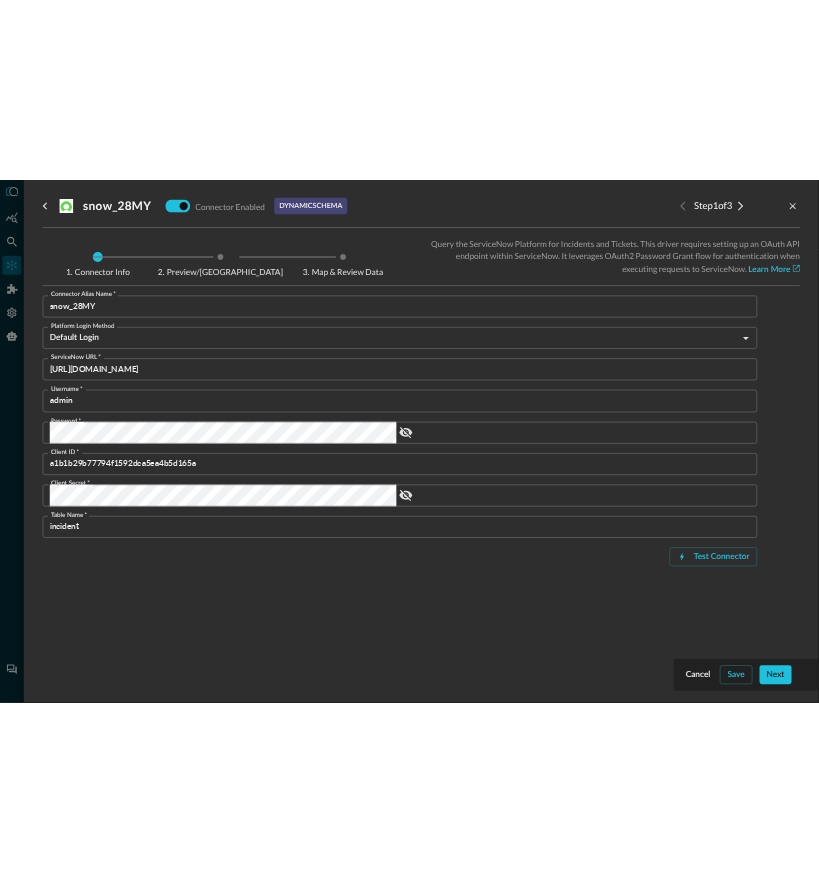 scroll, scrollTop: 2068, scrollLeft: 0, axis: vertical 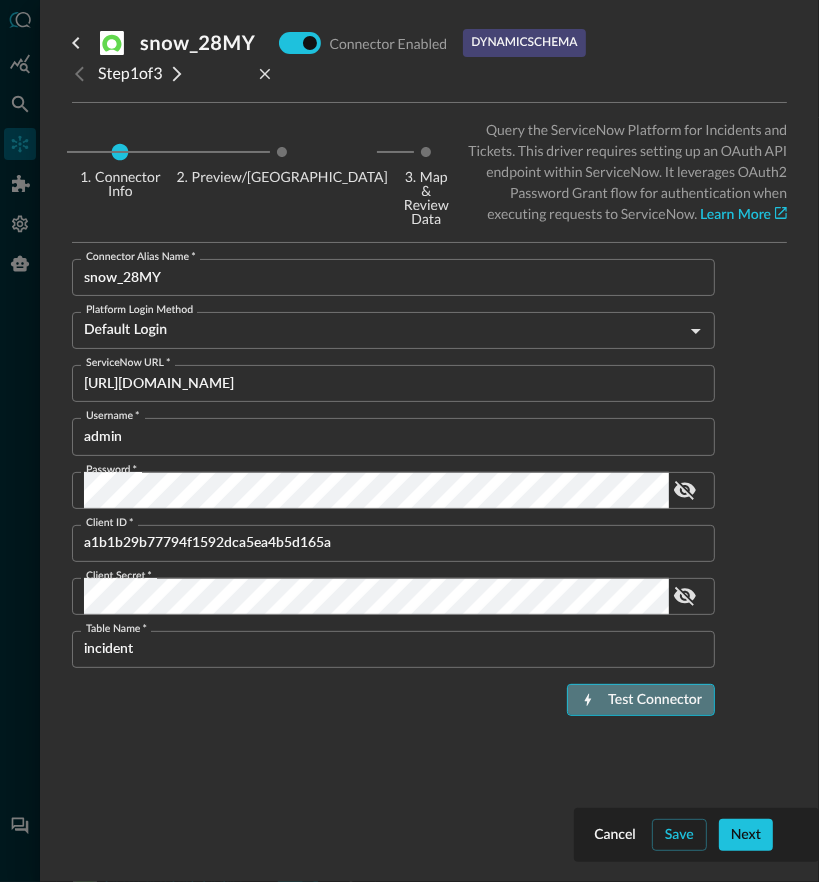 click on "Test Connector" at bounding box center (655, 700) 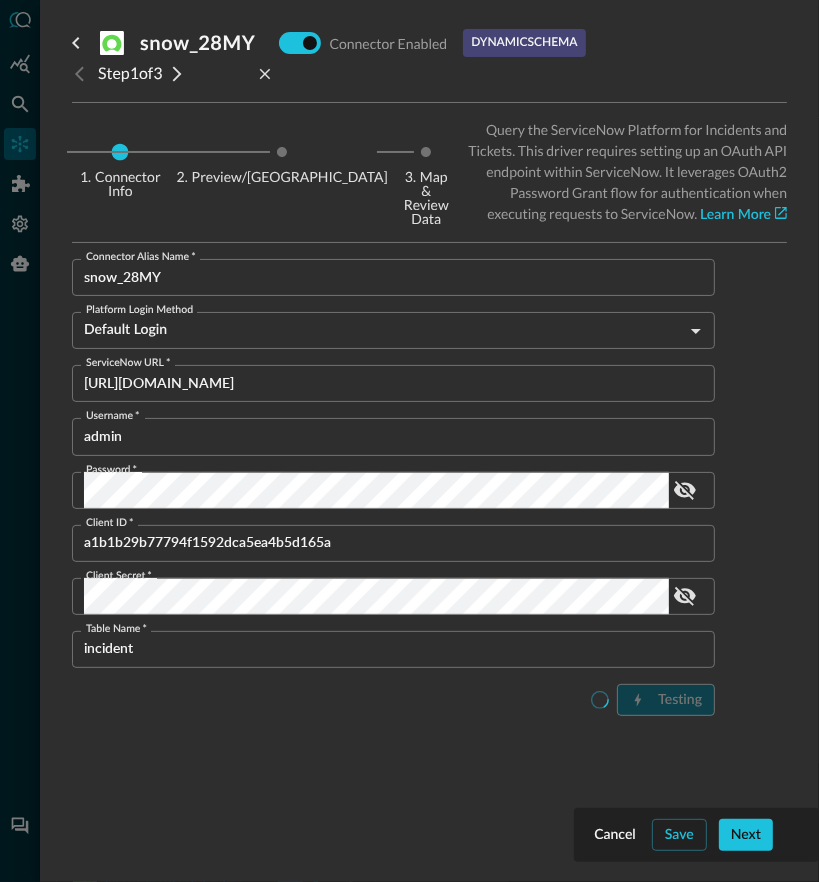 scroll, scrollTop: 2116, scrollLeft: 0, axis: vertical 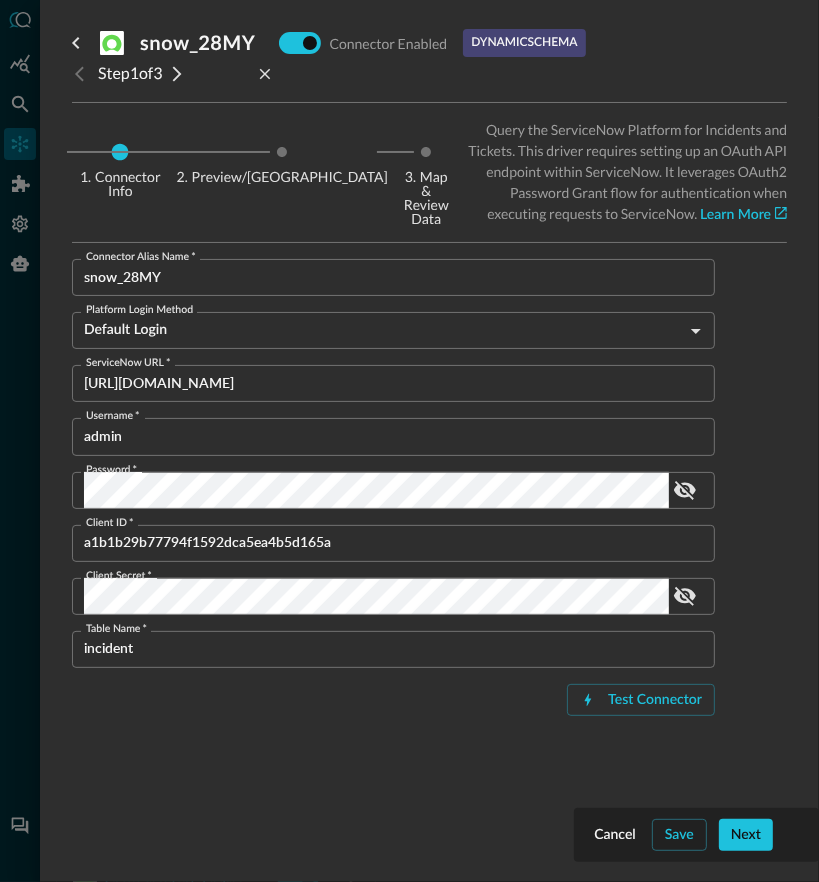 click on "incident" at bounding box center [399, 649] 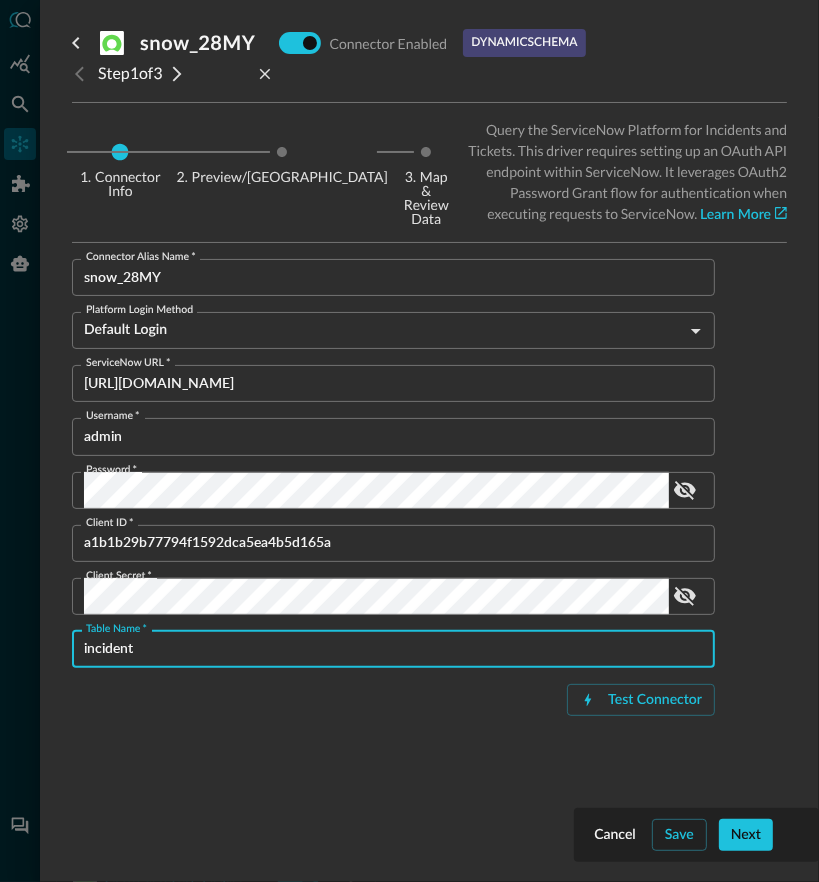 click on "incident" at bounding box center (399, 649) 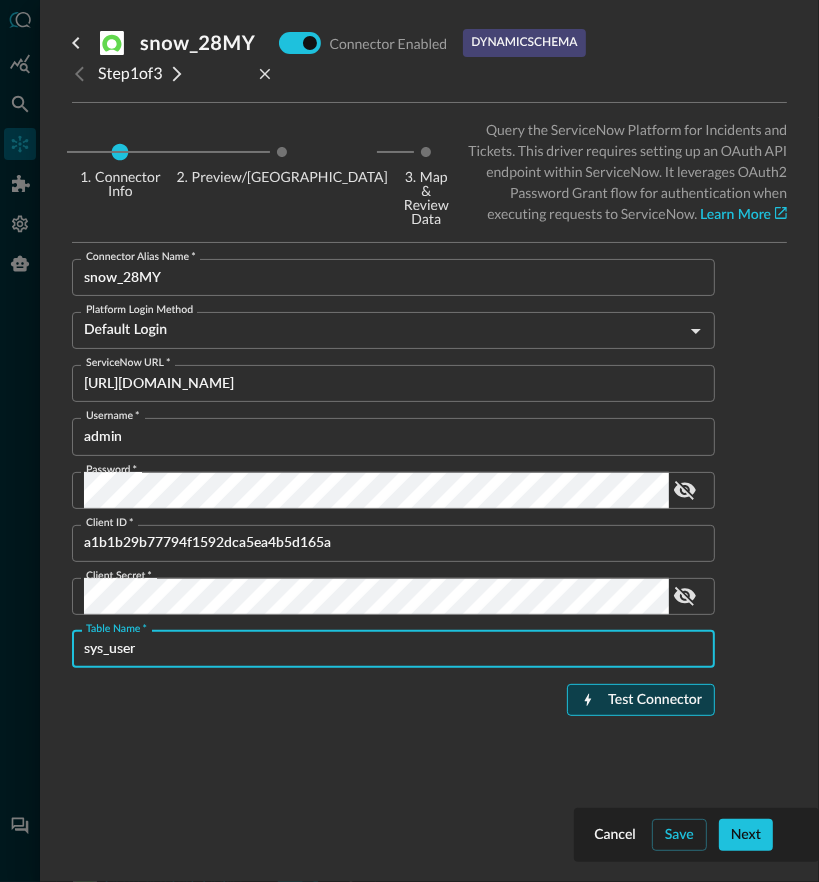 type on "sys_user" 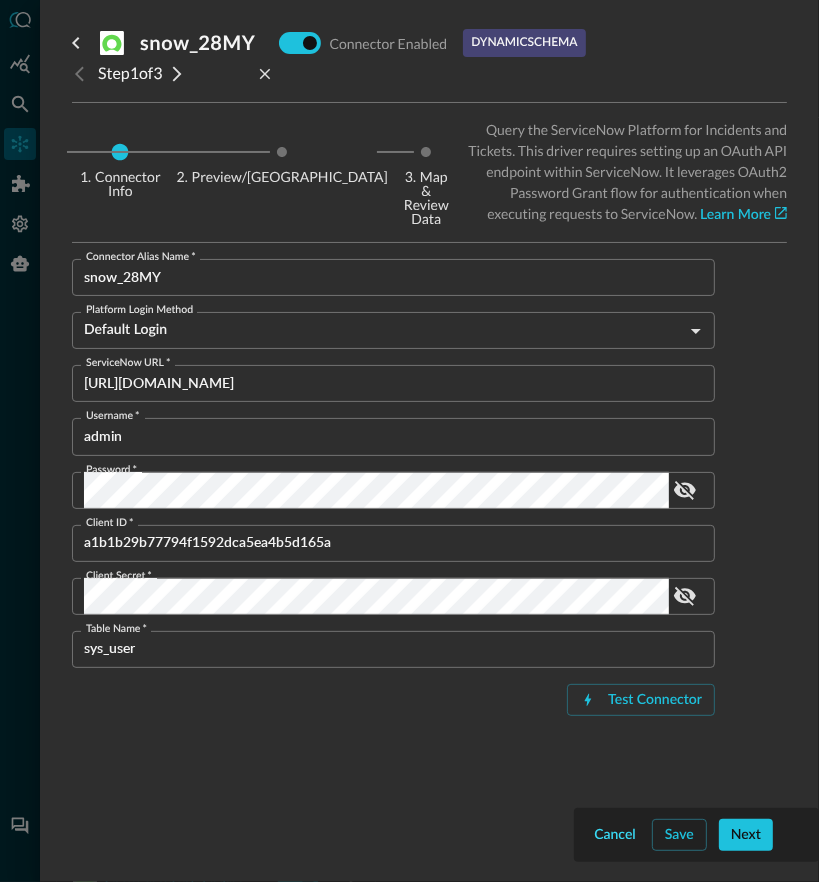 click on "Cancel" at bounding box center [615, 835] 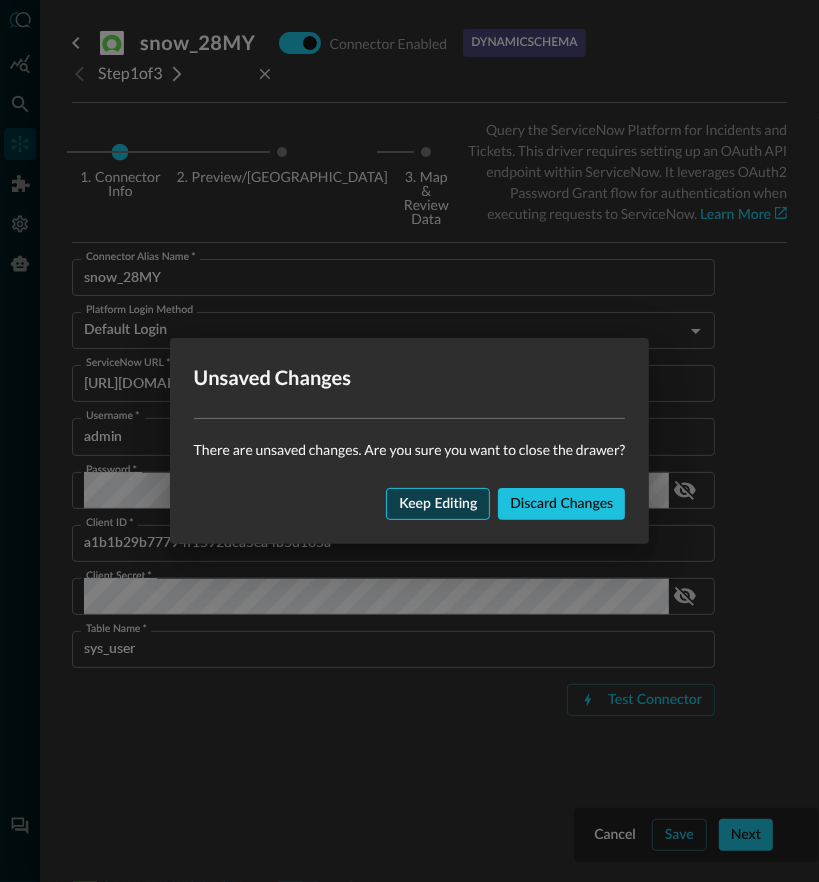 click on "Keep editing" at bounding box center [438, 504] 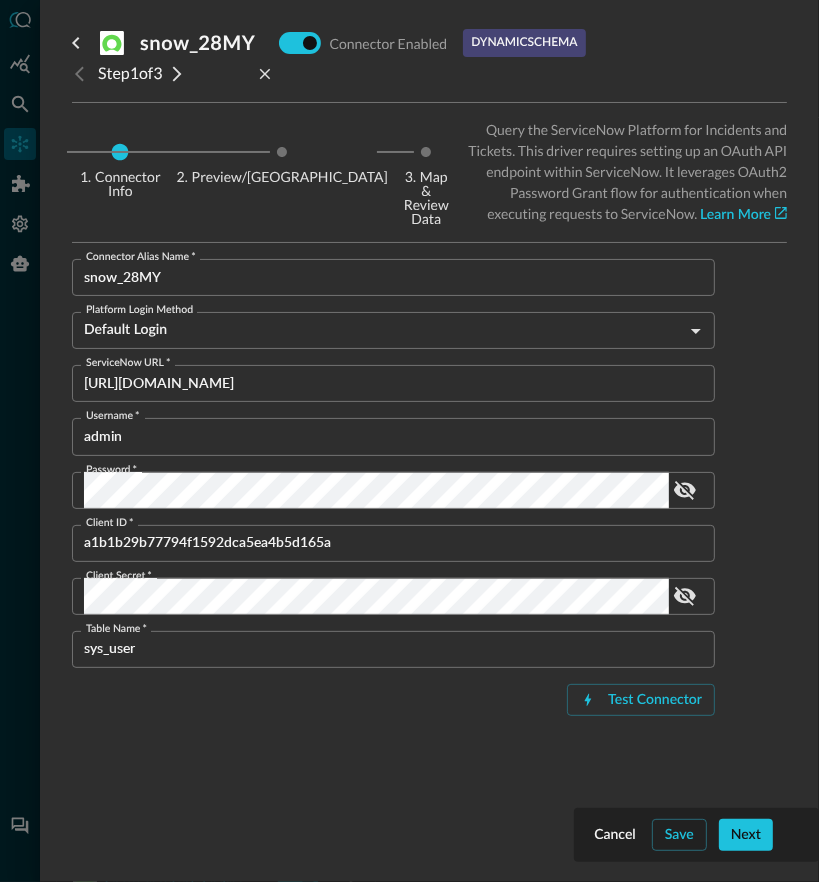 click on "https://dev350369.service-now.com/" at bounding box center (399, 383) 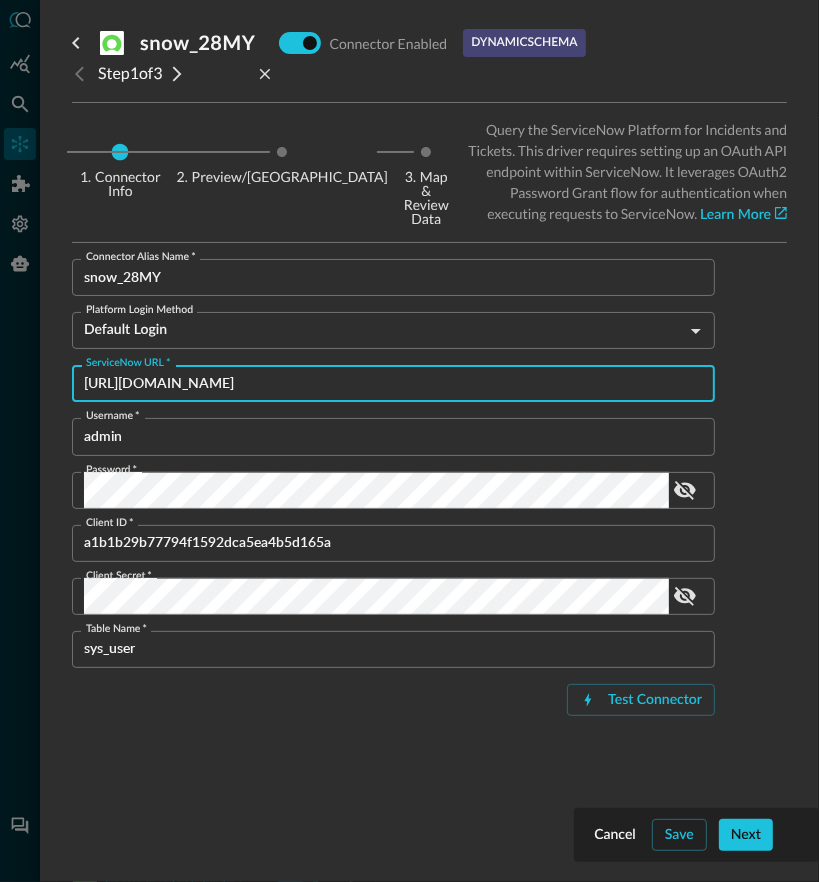 click on "https://dev350369.service-now.com/" at bounding box center (399, 383) 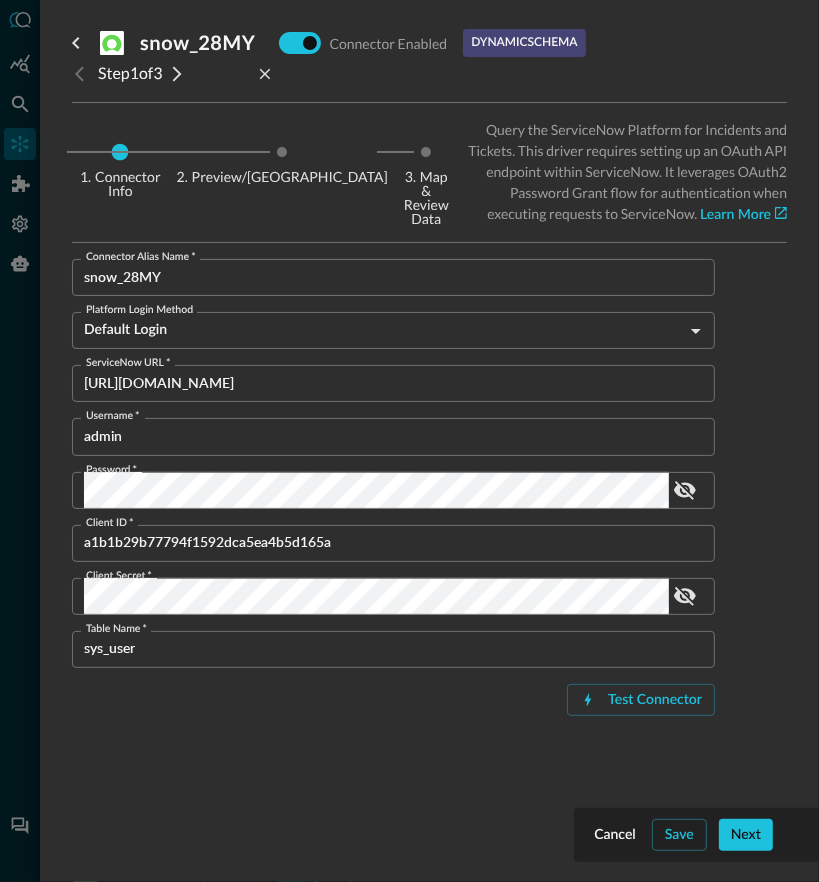 click at bounding box center [409, 441] 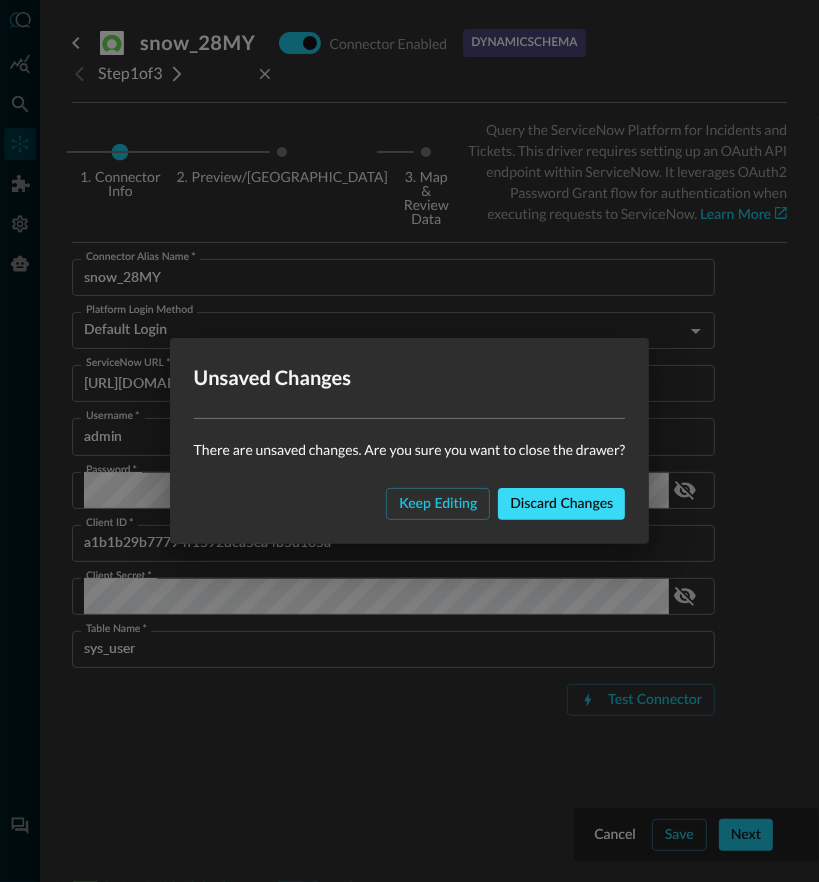 click on "Discard changes" at bounding box center [561, 504] 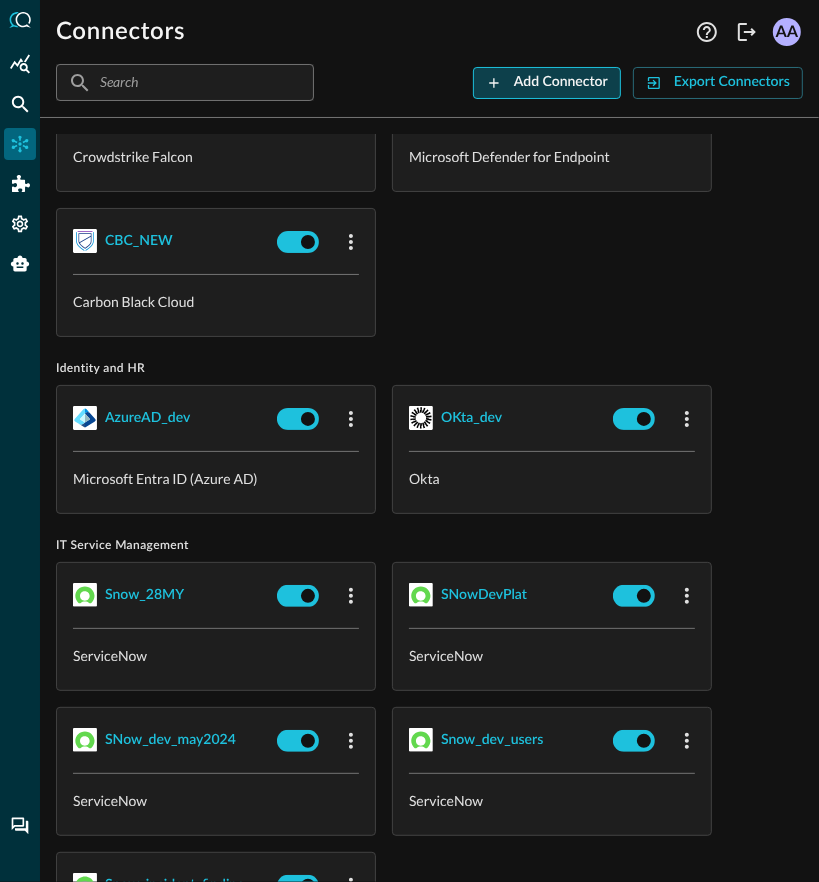 click on "Add Connector" at bounding box center (561, 82) 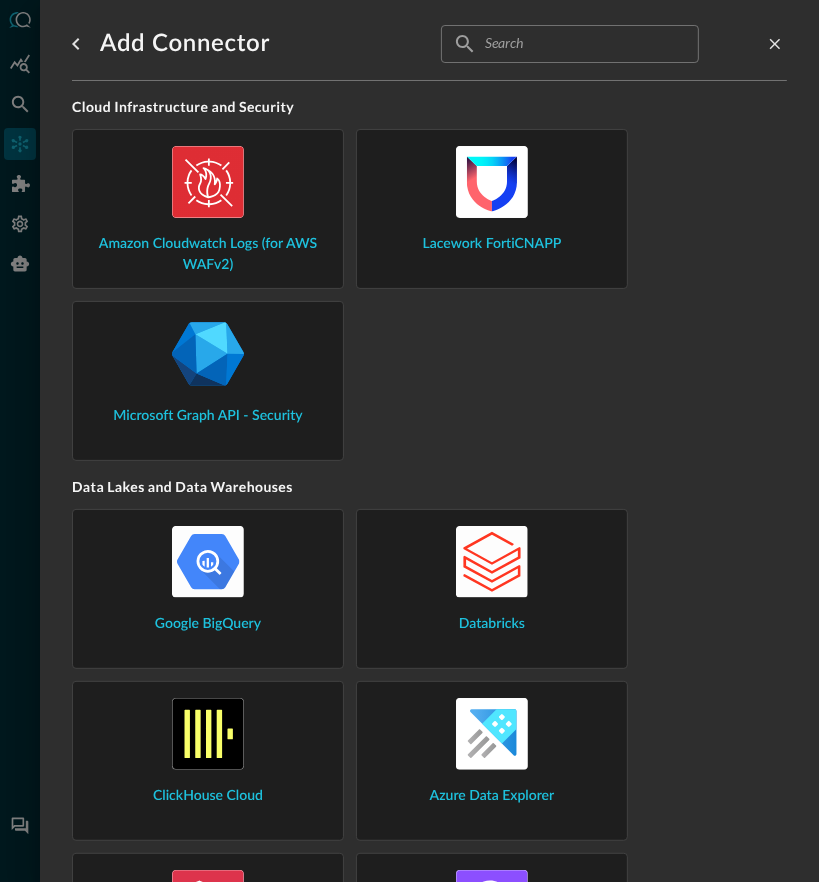 click at bounding box center (569, 43) 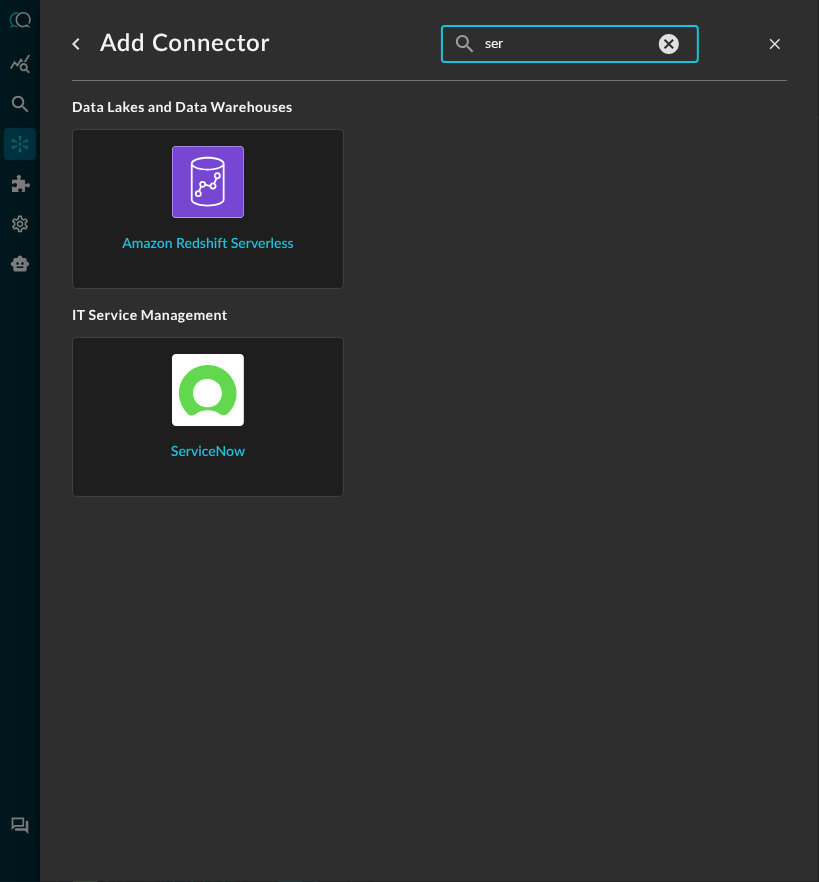 type on "ser" 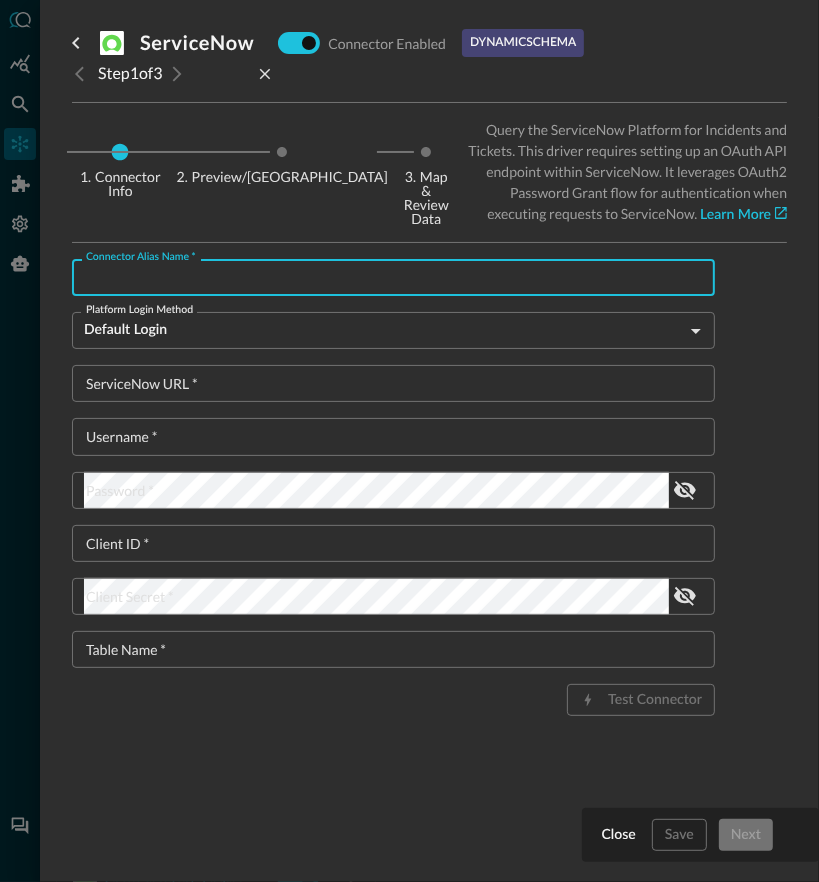 click on "Connector Alias Name   *" at bounding box center (399, 277) 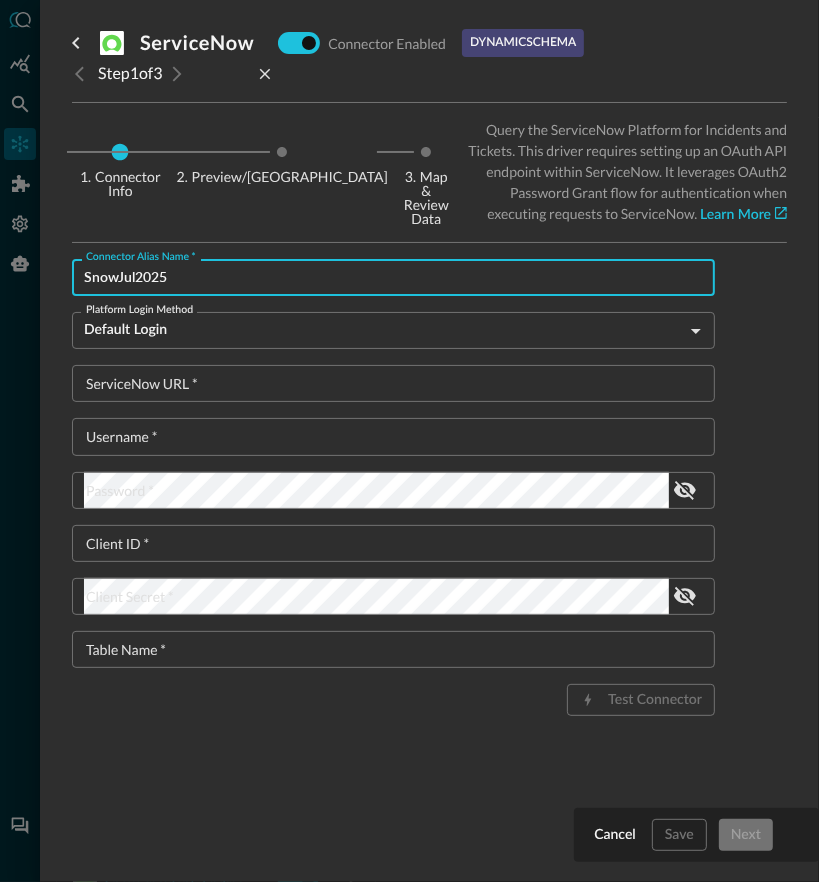 type on "SnowJul2025" 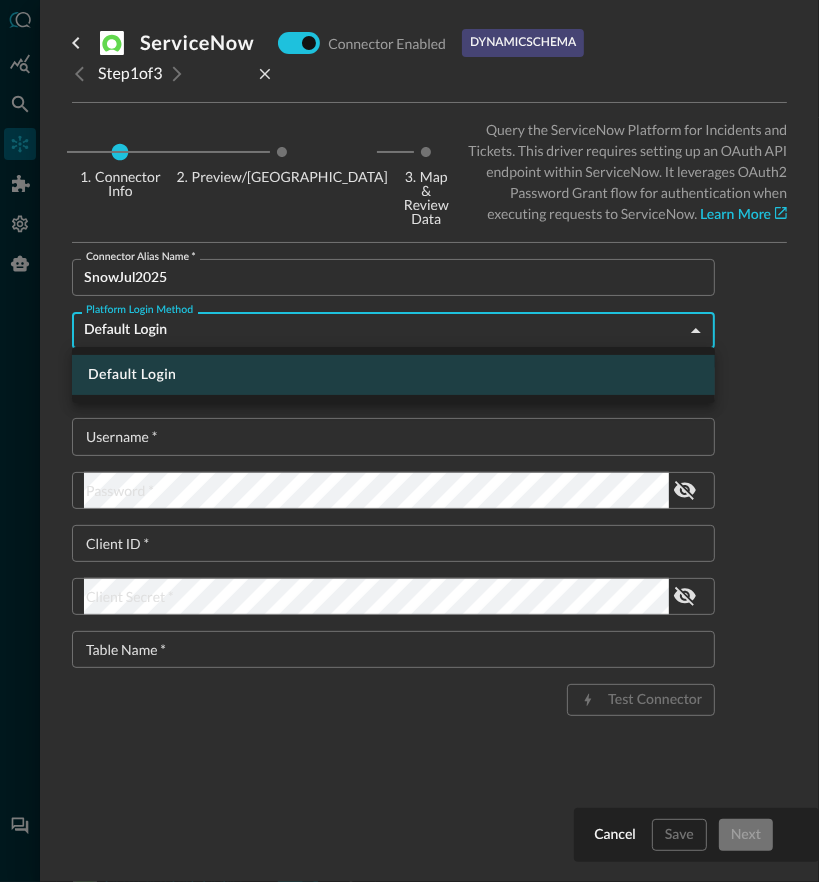 click at bounding box center (409, 441) 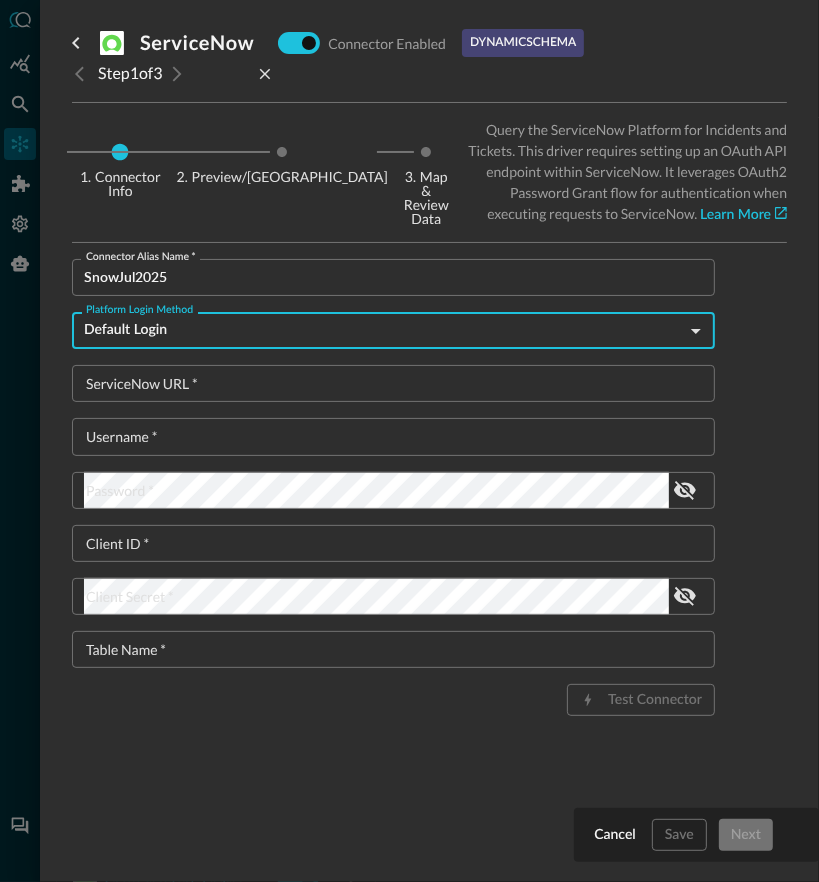 click on "Username   *" at bounding box center [399, 436] 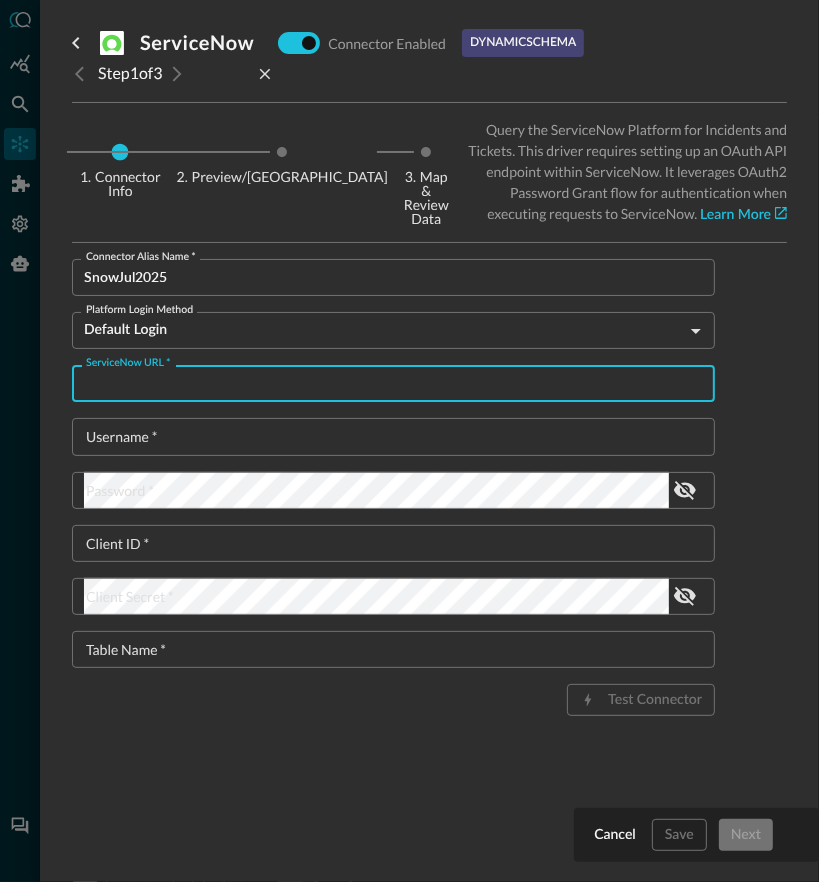 click on "ServiceNow URL   *" at bounding box center (399, 383) 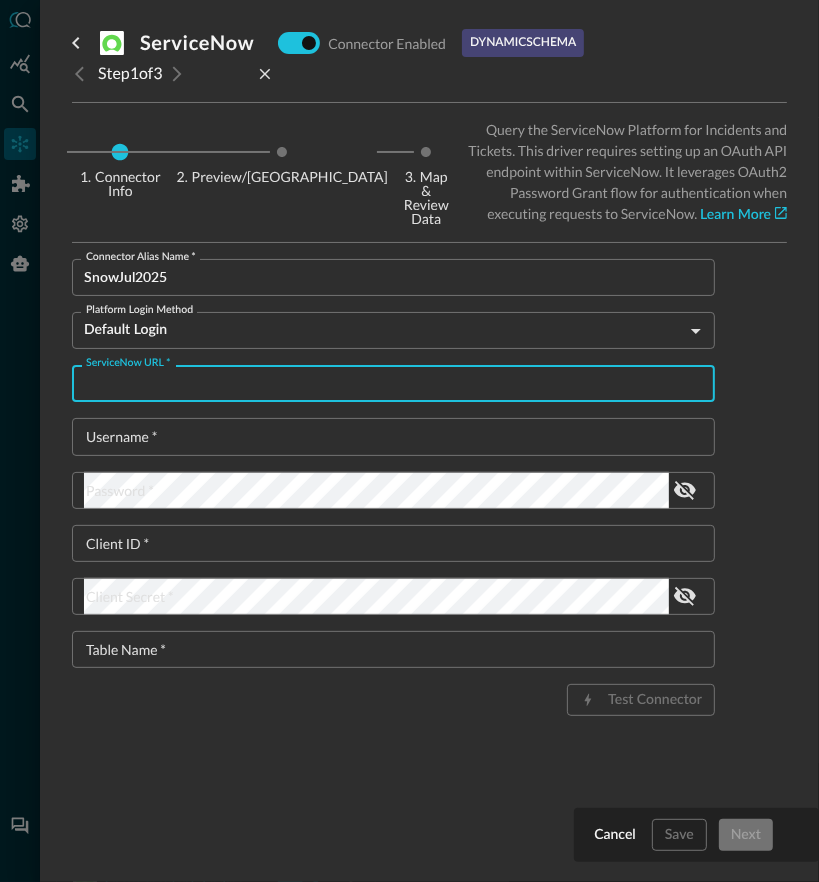paste on "https://dev350369.service-now.com/" 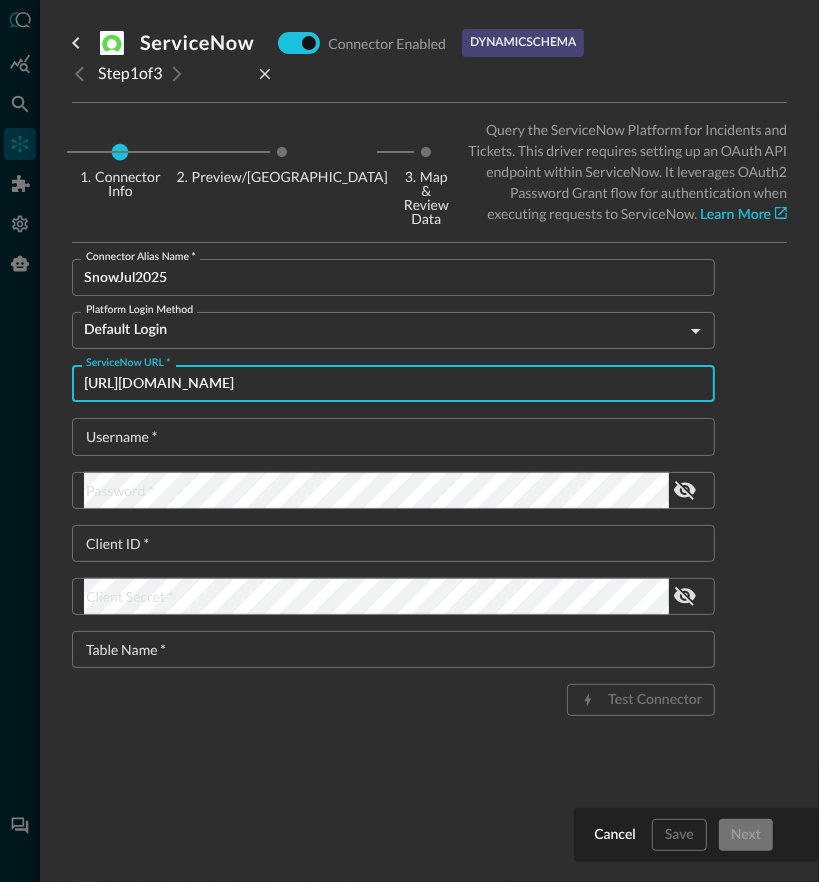 type on "https://dev350369.service-now.com/" 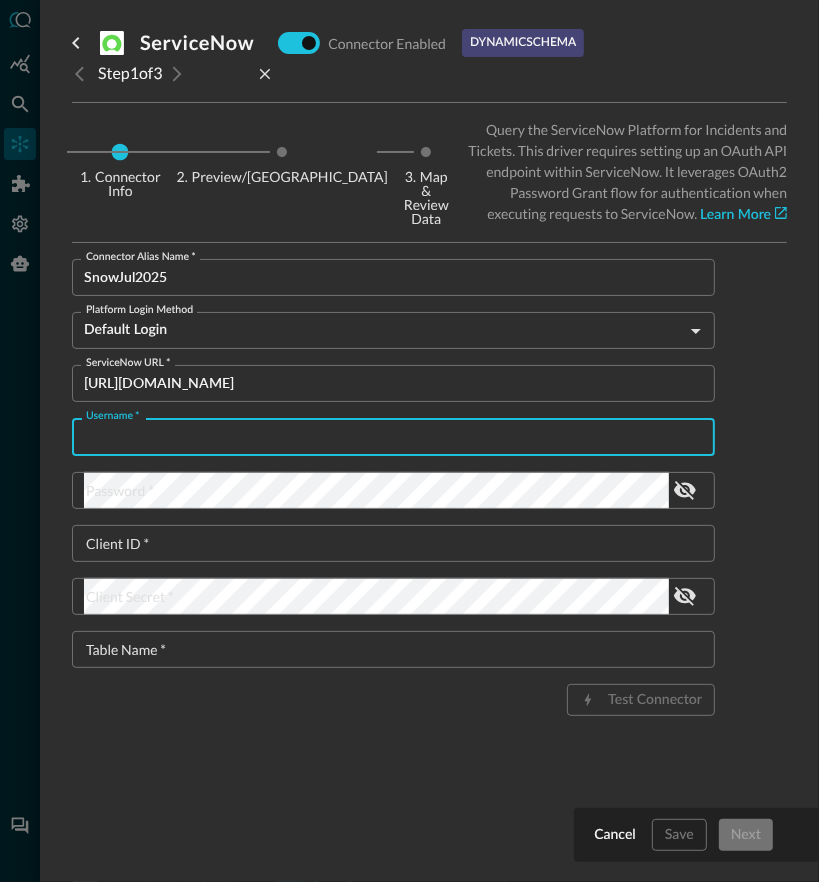click on "Username   *" at bounding box center (399, 436) 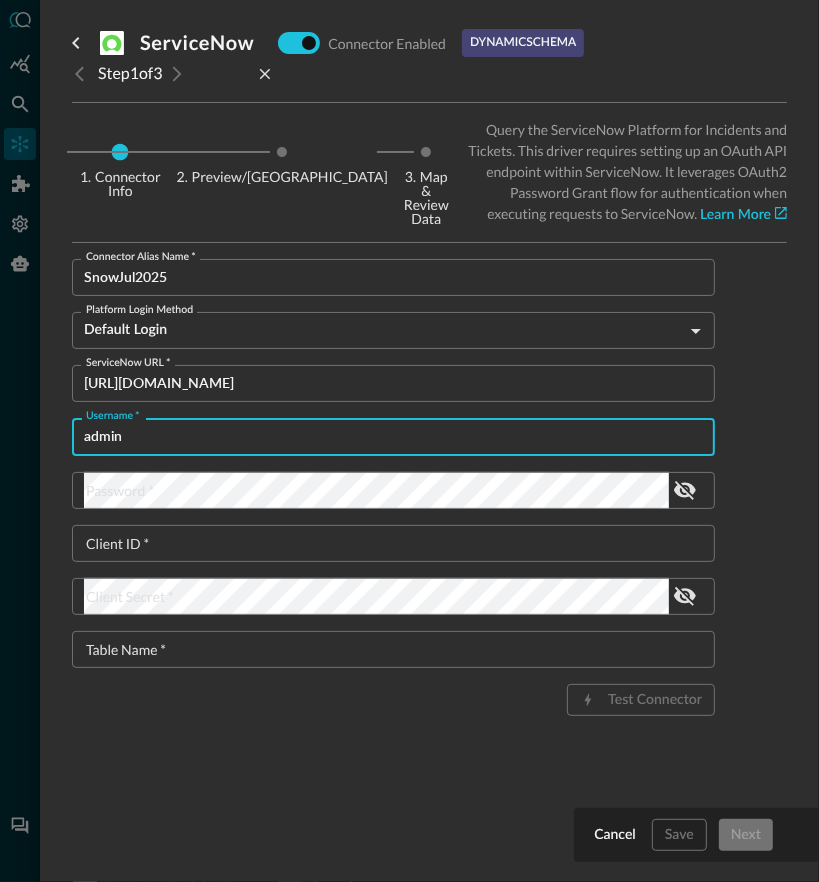 type on "admin" 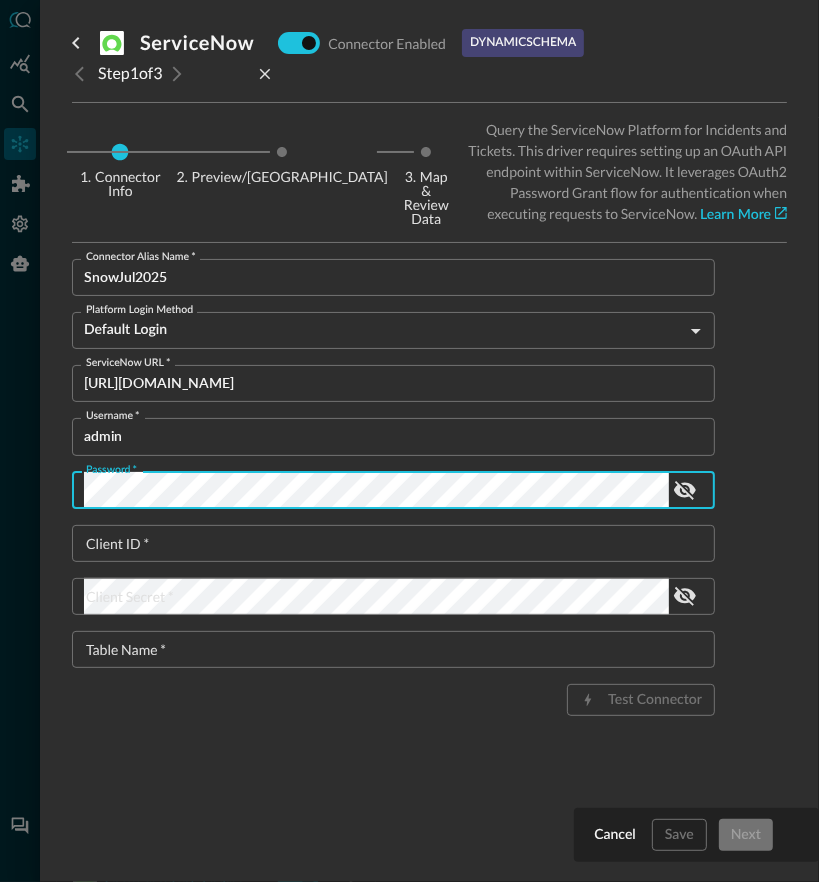click on "Client ID   *" at bounding box center (399, 543) 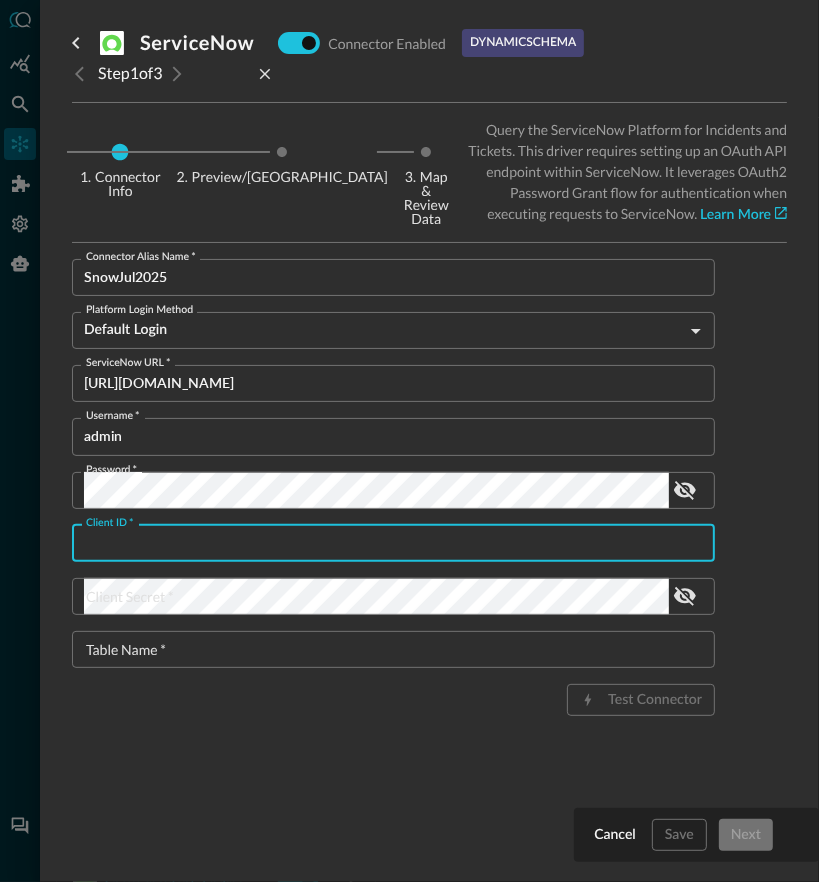 paste on "a1b1b29b77794f1592dca5ea4b5d165a" 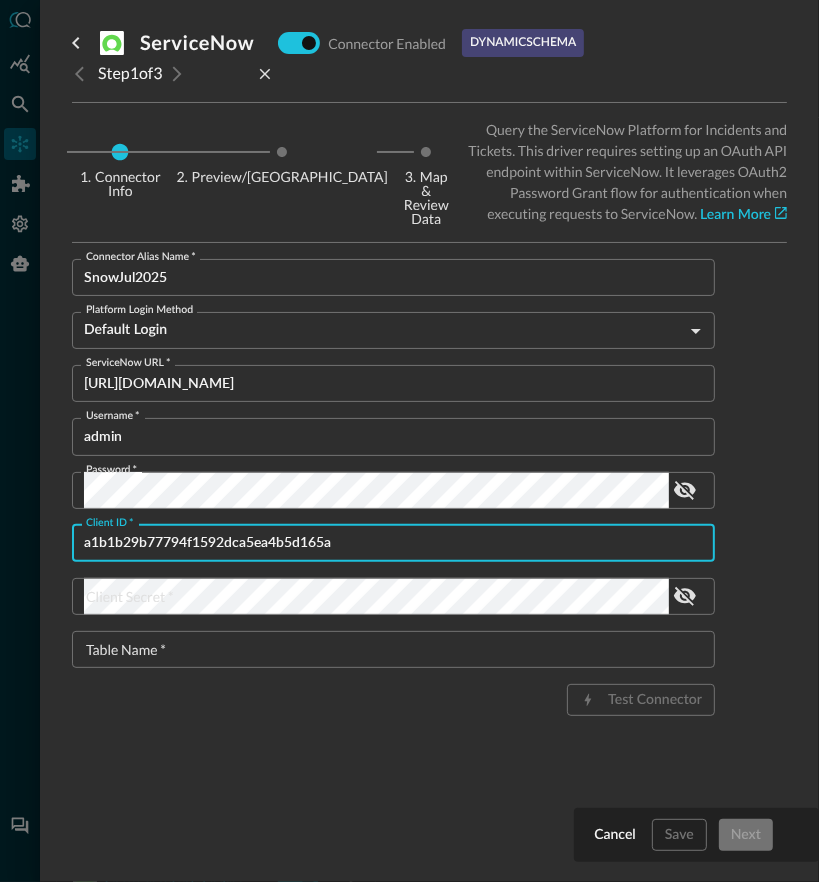 type on "a1b1b29b77794f1592dca5ea4b5d165a" 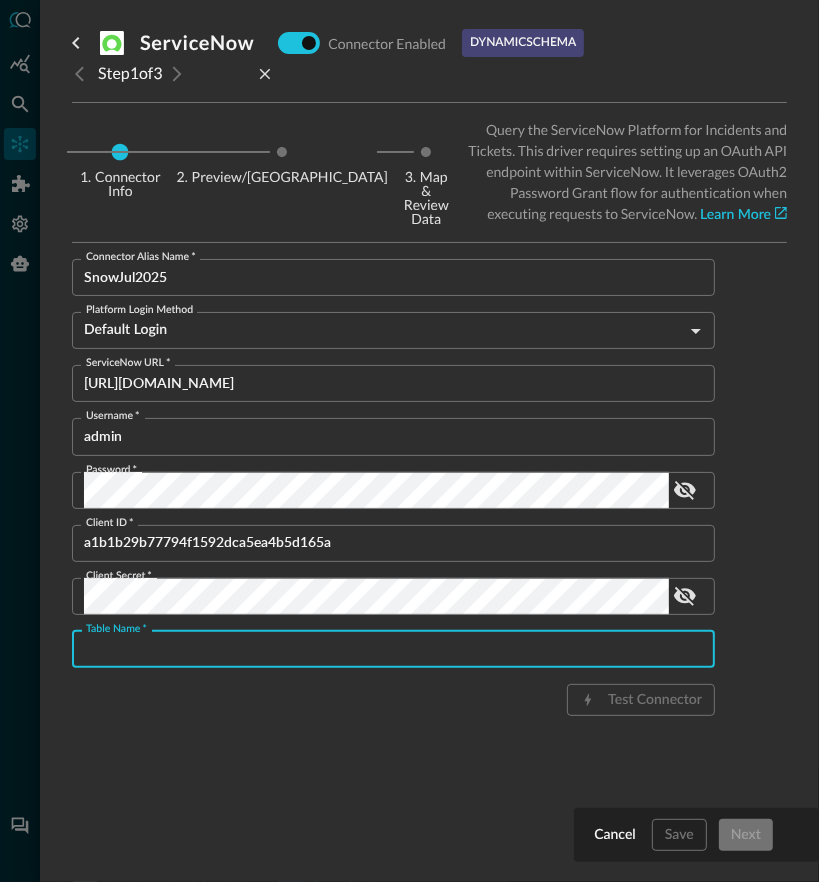 click on "Table Name   *" at bounding box center (399, 649) 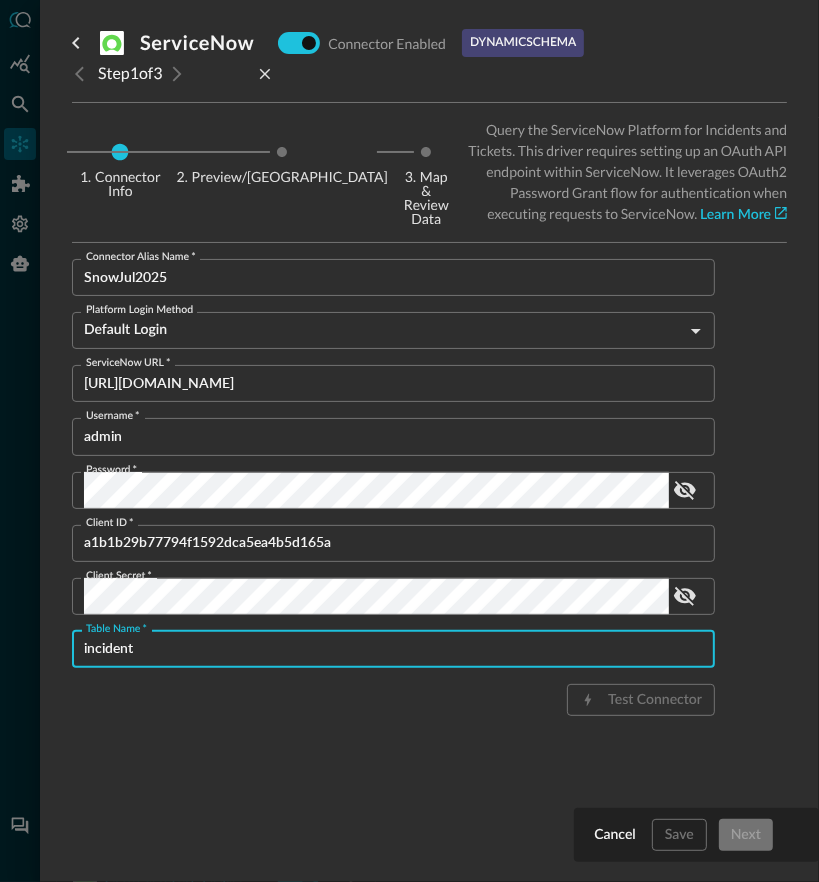 type on "incident" 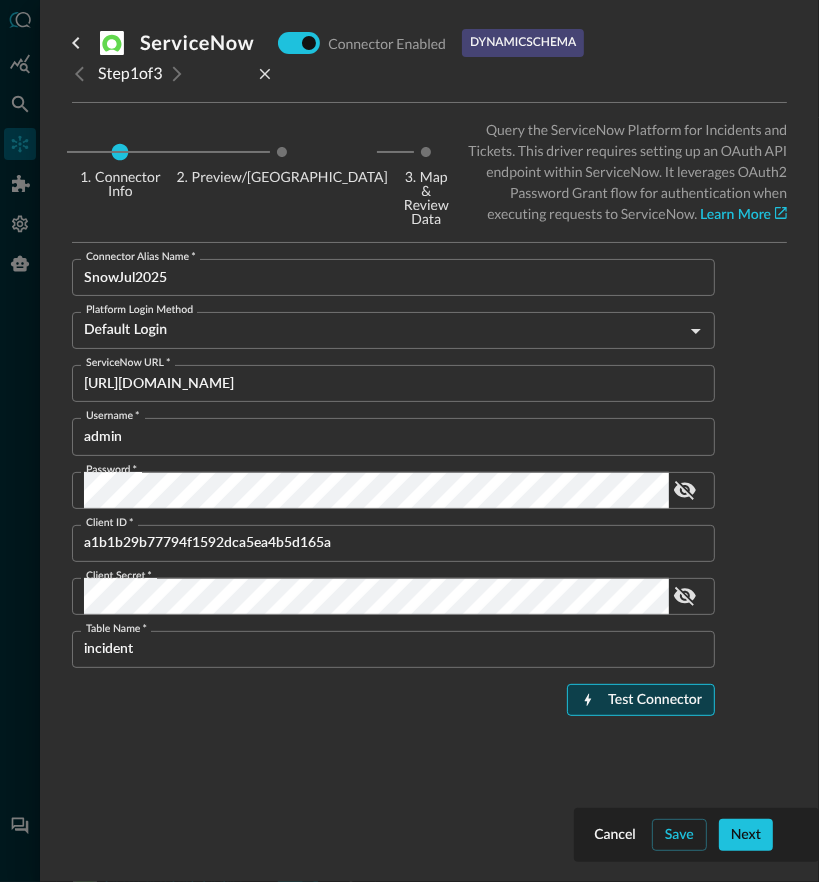 click on "Test Connector" at bounding box center (655, 700) 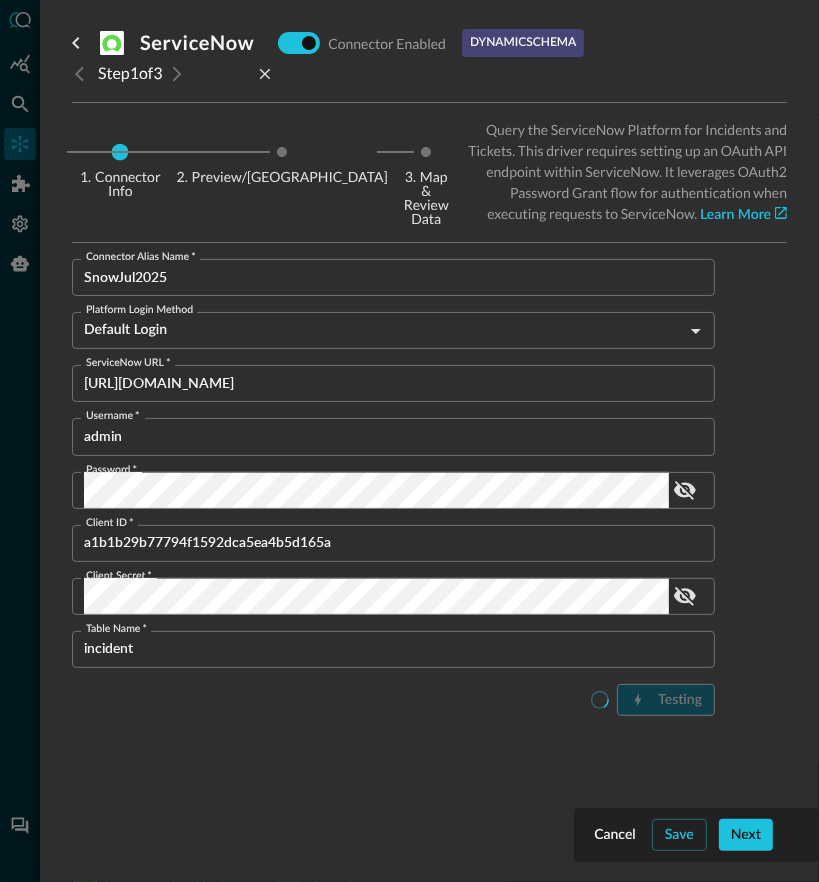 scroll, scrollTop: 2068, scrollLeft: 0, axis: vertical 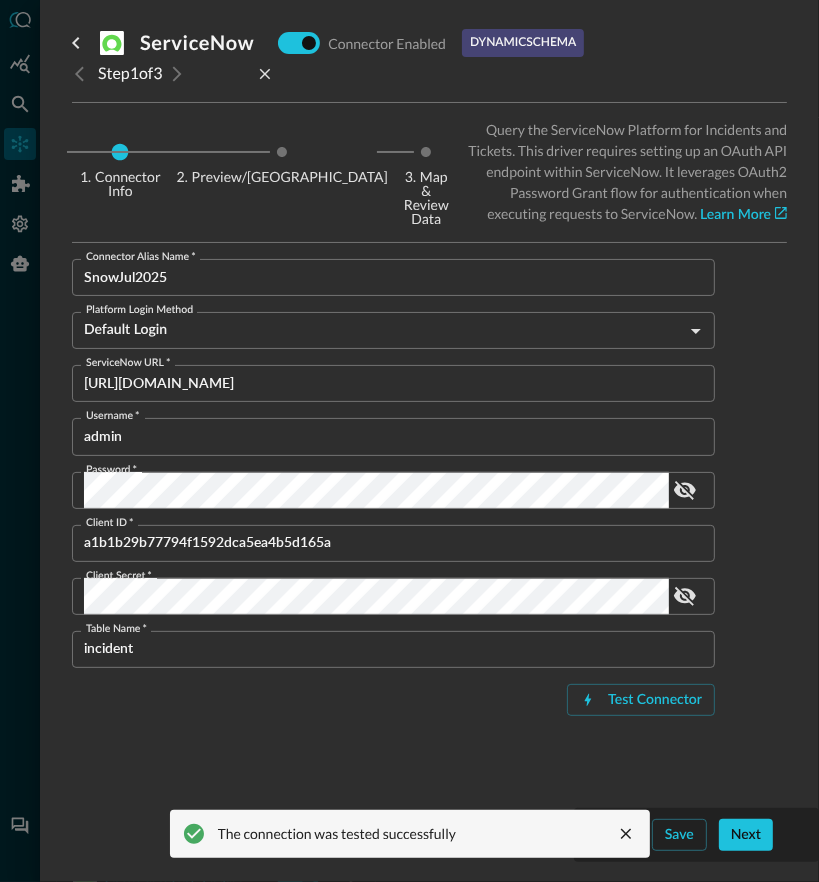click on "ServiceNow Connector Enabled dynamic  schema Step  1  of  3 Connector Info Preview/Import Fields Map & Review Data Query the ServiceNow Platform for Incidents and Tickets. This driver requires setting up an OAuth API endpoint within ServiceNow. It leverages OAuth2 Password Grant flow for authentication when executing requests to ServiceNow.   Learn More Connector Alias Name   * SnowJul2025 Connector Alias Name   * Platform Login Method Default Login defaultLogin Platform Login Method ServiceNow URL   * https://dev350369.service-now.com/ ServiceNow URL   * Username   * admin Username   * Password   * Password   * Client ID   * a1b1b29b77794f1592dca5ea4b5d165a Client ID   * Client Secret   * Client Secret   * Table Name   * incident Table Name   * Test Connector" at bounding box center (429, 429) 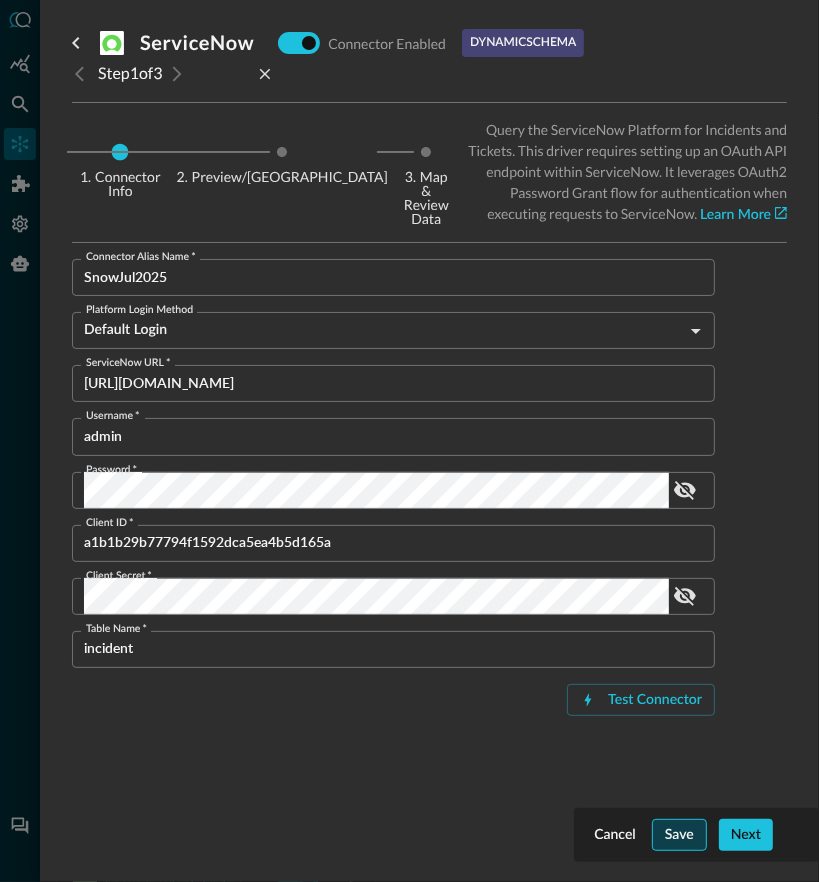 click on "Save" at bounding box center [679, 835] 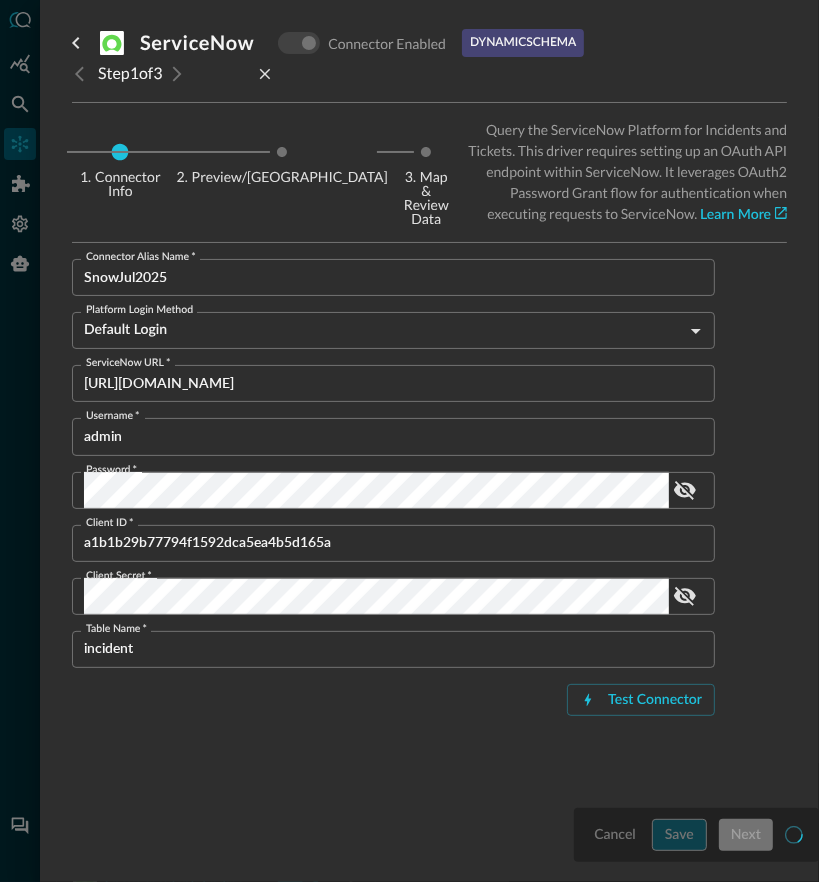 type on "ServiceNow" 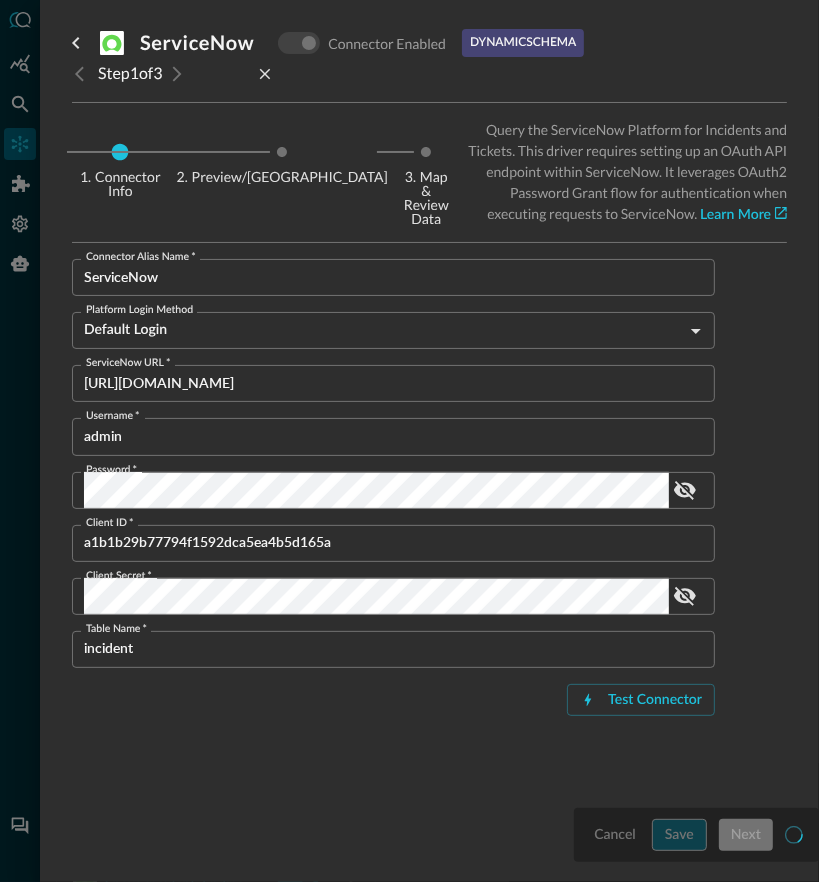 scroll, scrollTop: 134, scrollLeft: 0, axis: vertical 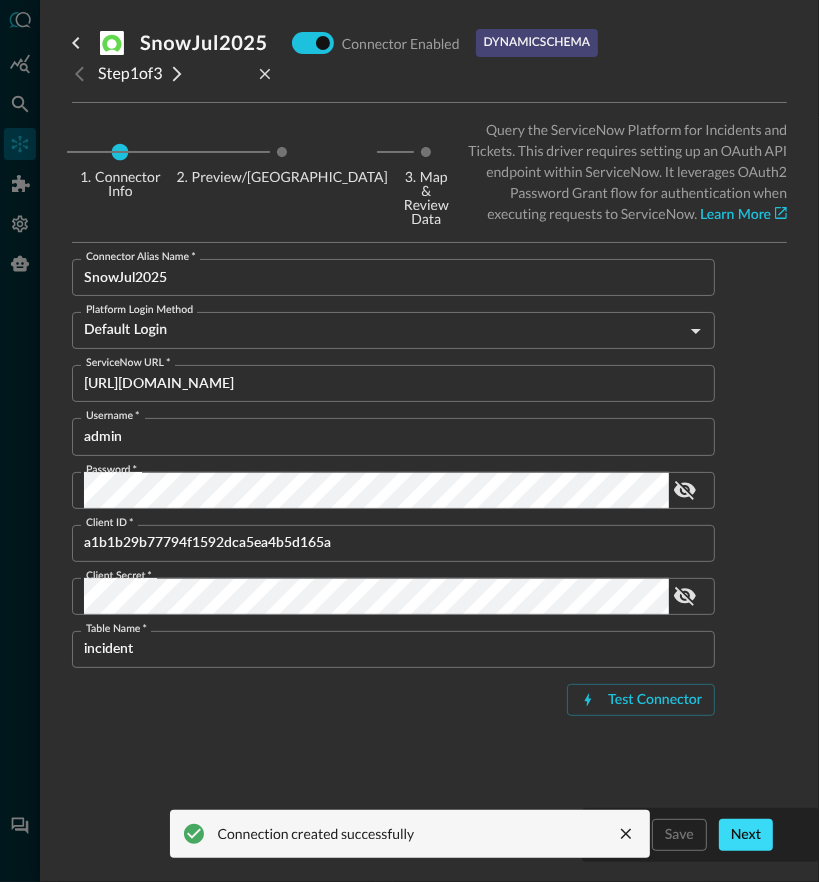 click on "Next" at bounding box center (746, 835) 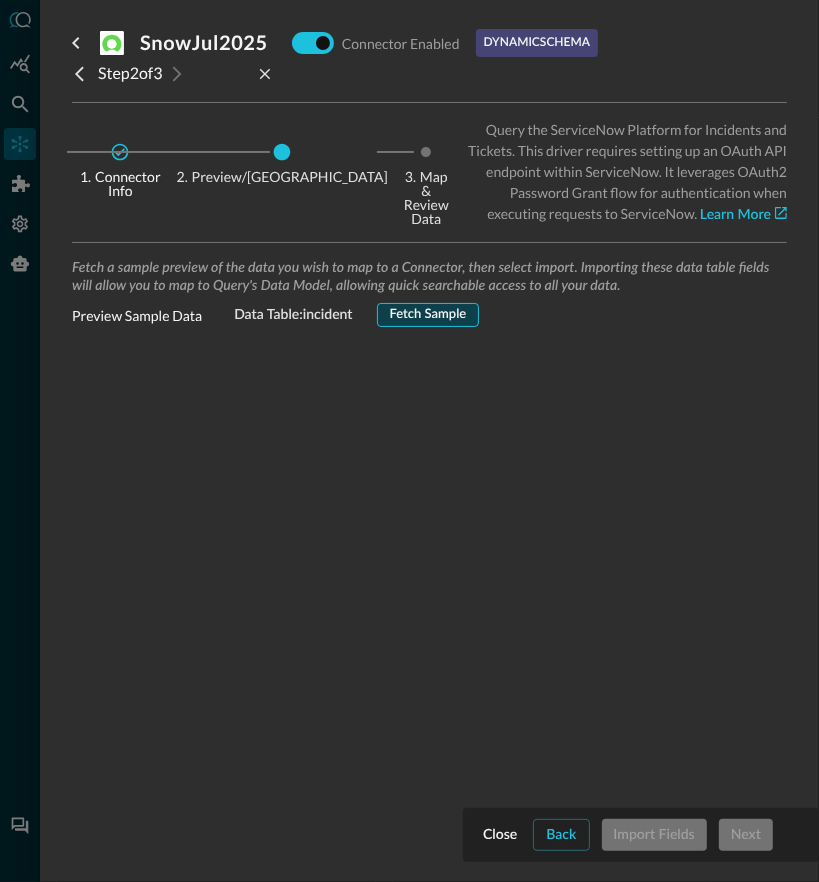 click on "Fetch Sample" at bounding box center [428, 315] 